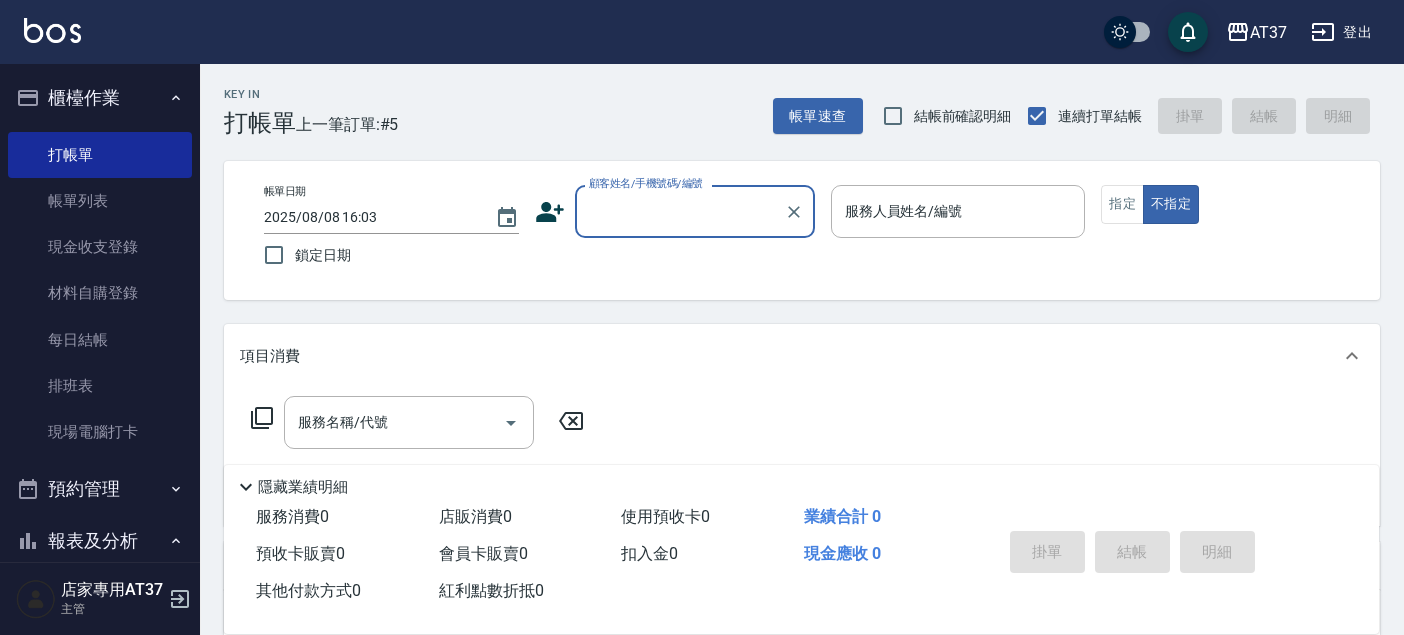 scroll, scrollTop: 0, scrollLeft: 0, axis: both 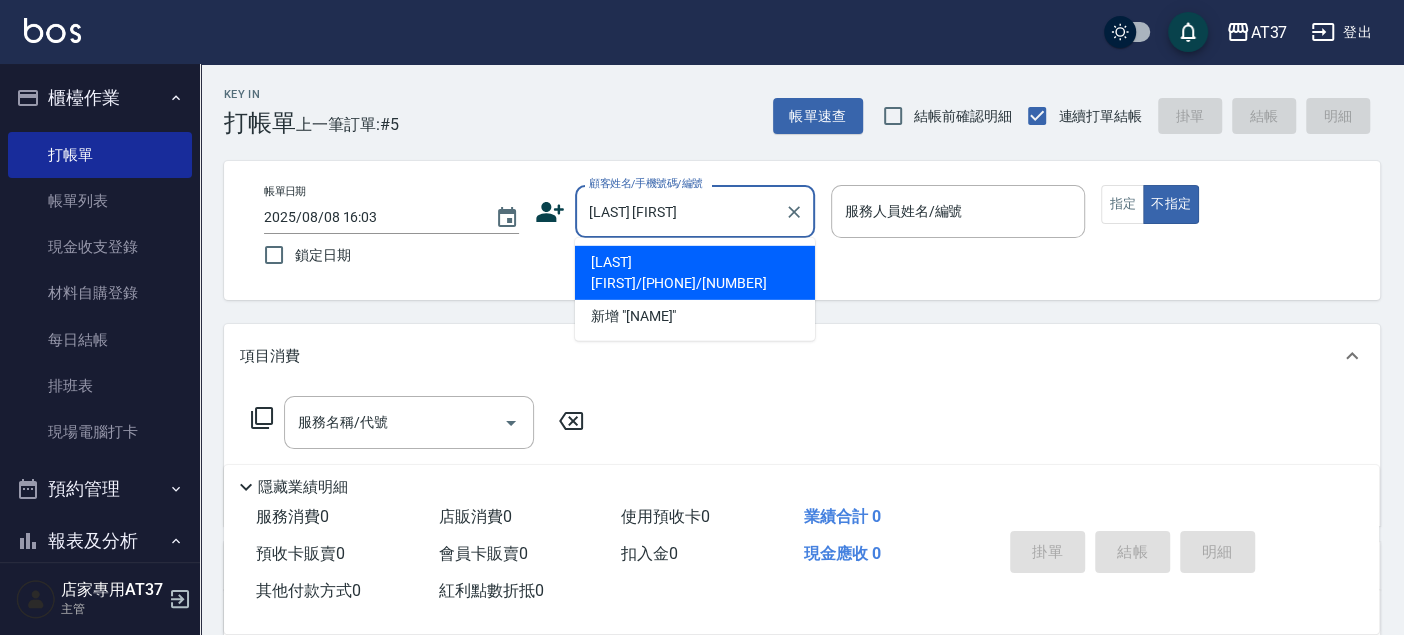 click on "[LAST] [FIRST]/[PHONE]/[NUMBER]" at bounding box center (695, 273) 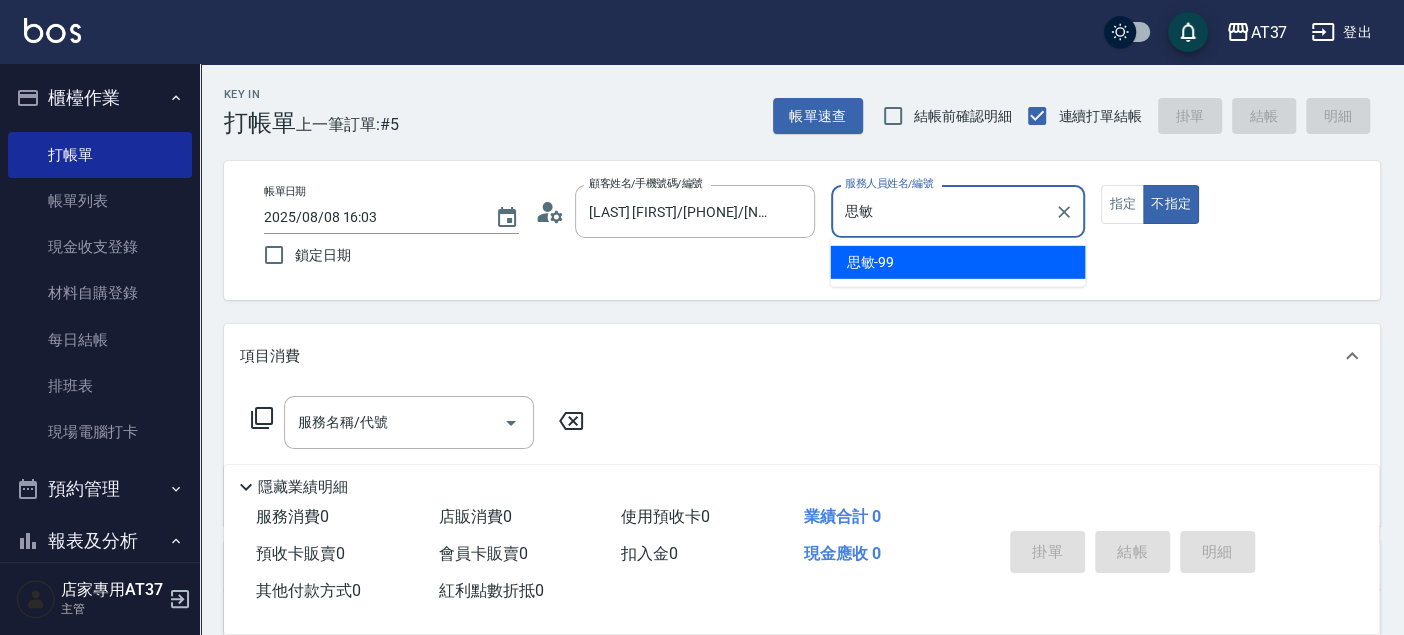 type on "思" 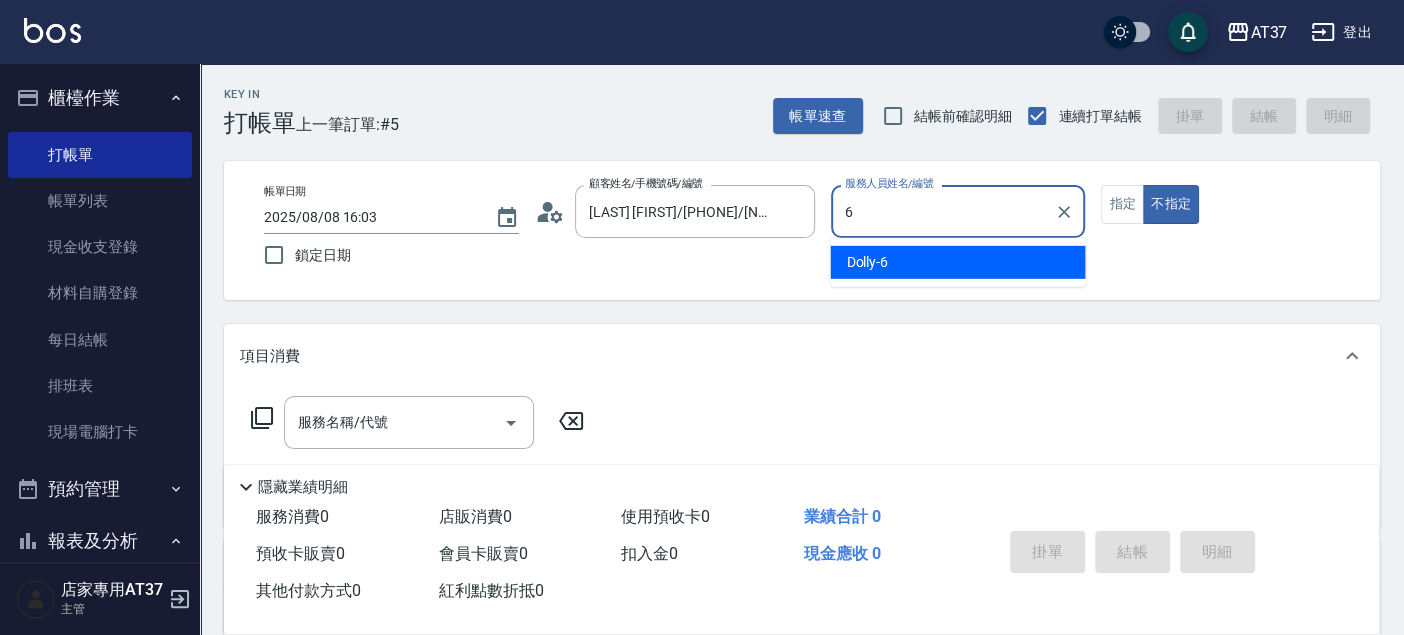 type on "Dolly-6" 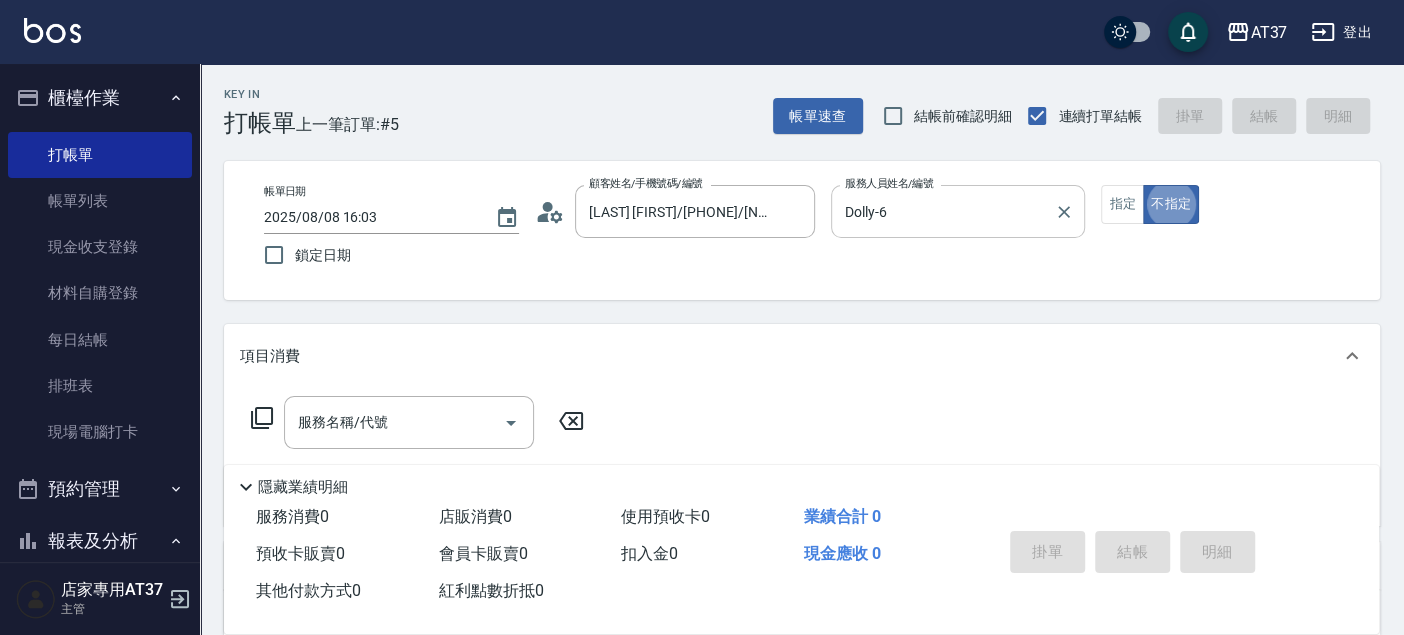 type on "false" 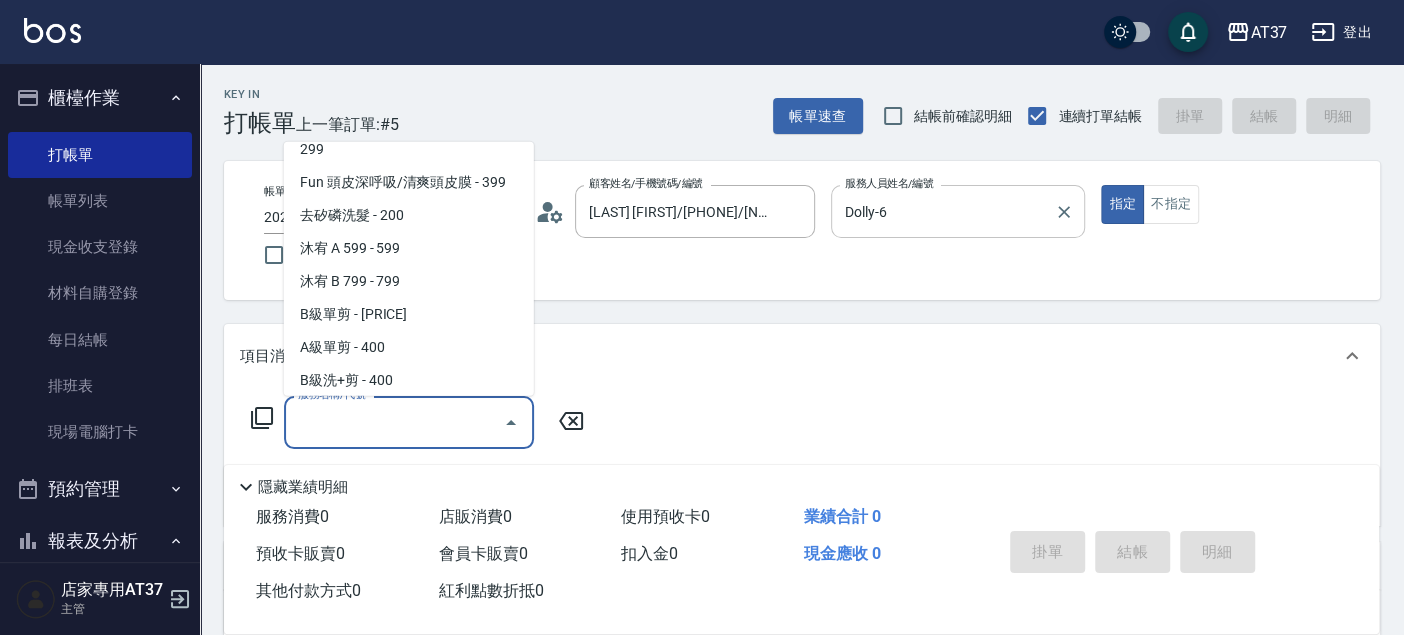 scroll, scrollTop: 402, scrollLeft: 0, axis: vertical 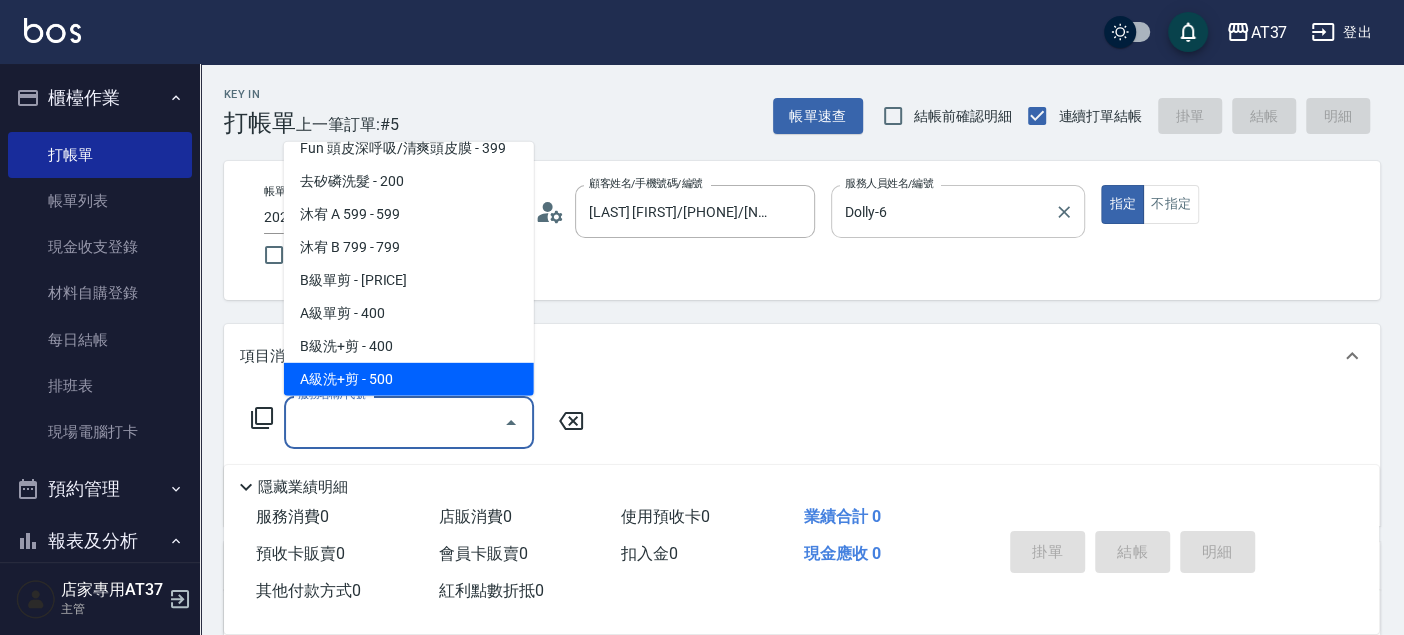 type on "A級洗+剪(204)" 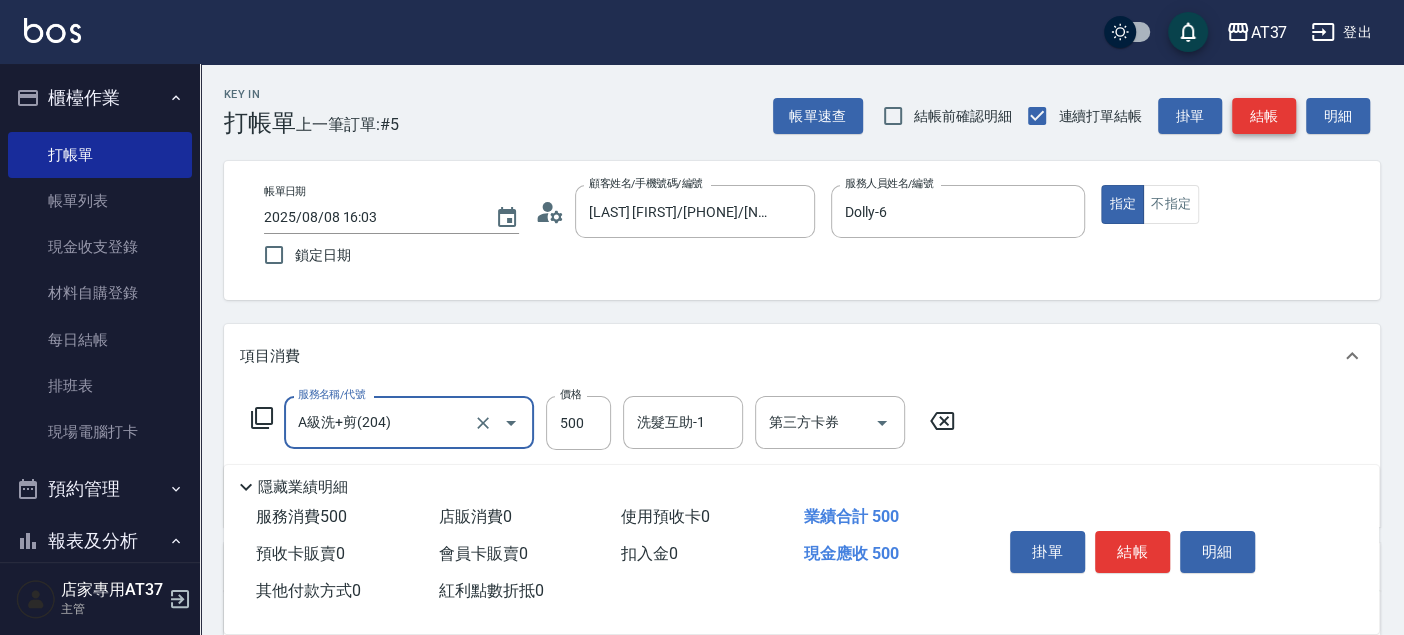 click on "結帳" at bounding box center [1264, 116] 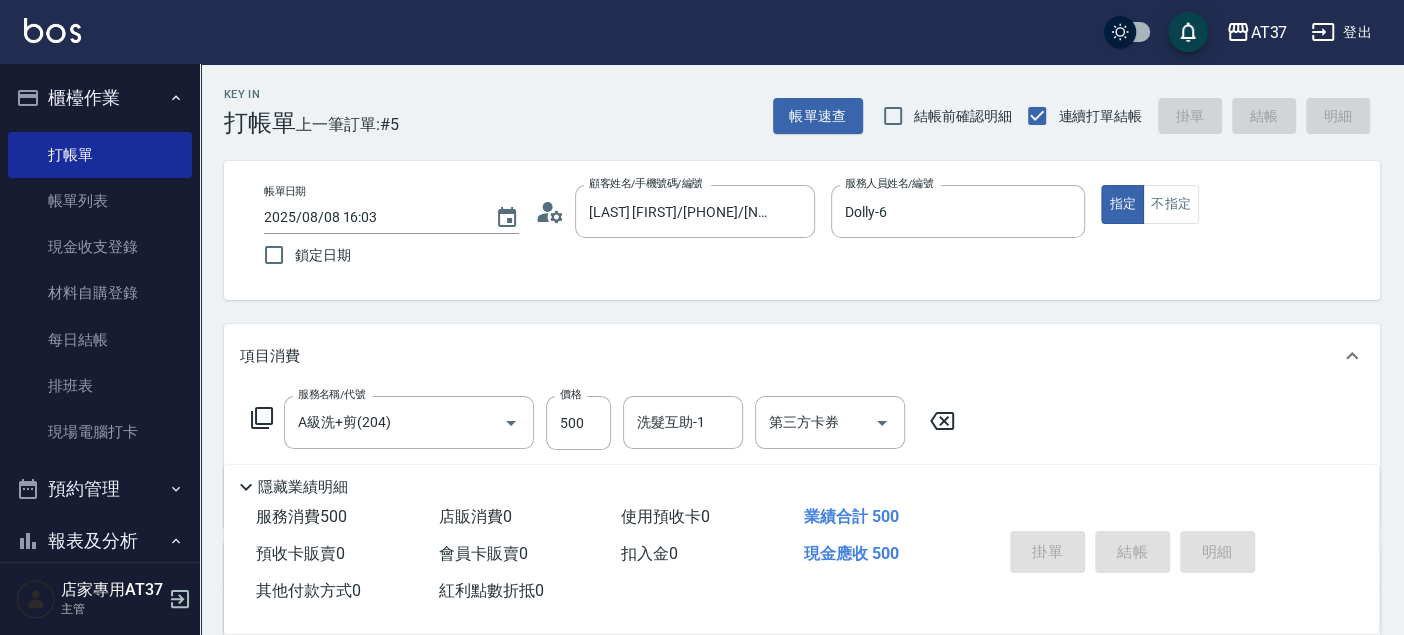 type on "[YEAR]/[MONTH]/[DAY] [HOUR]:[MINUTE]" 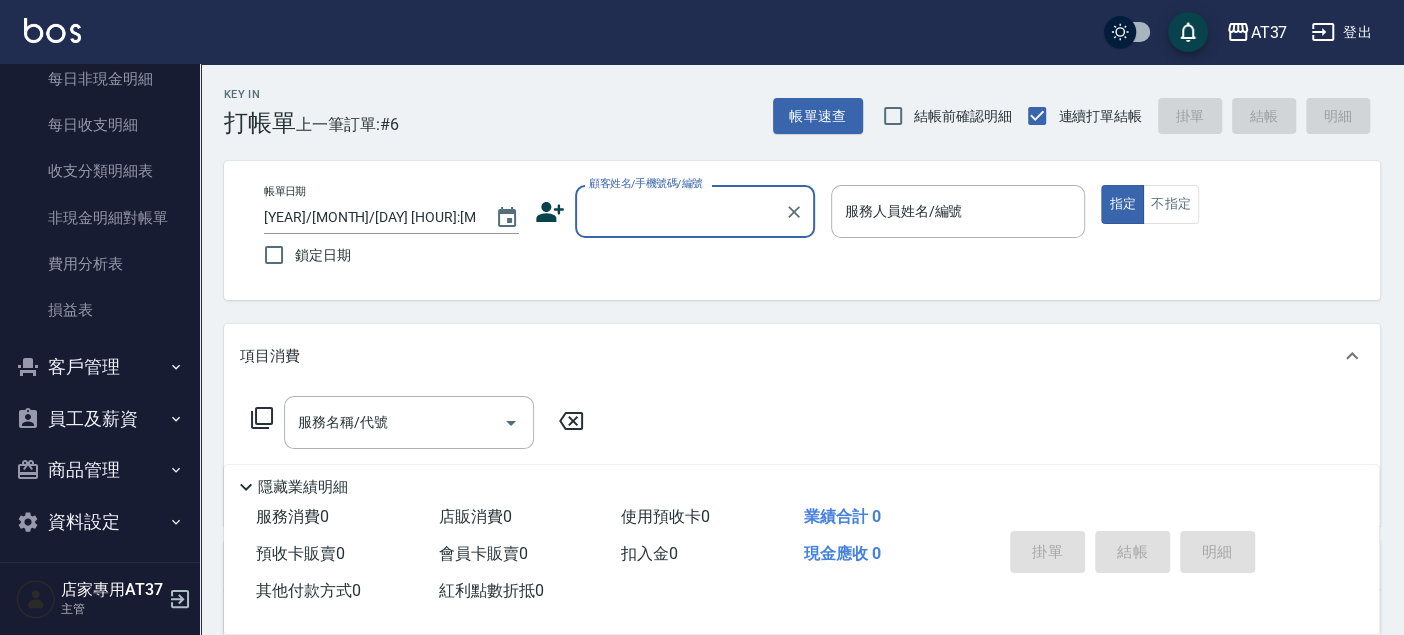 scroll, scrollTop: 1728, scrollLeft: 0, axis: vertical 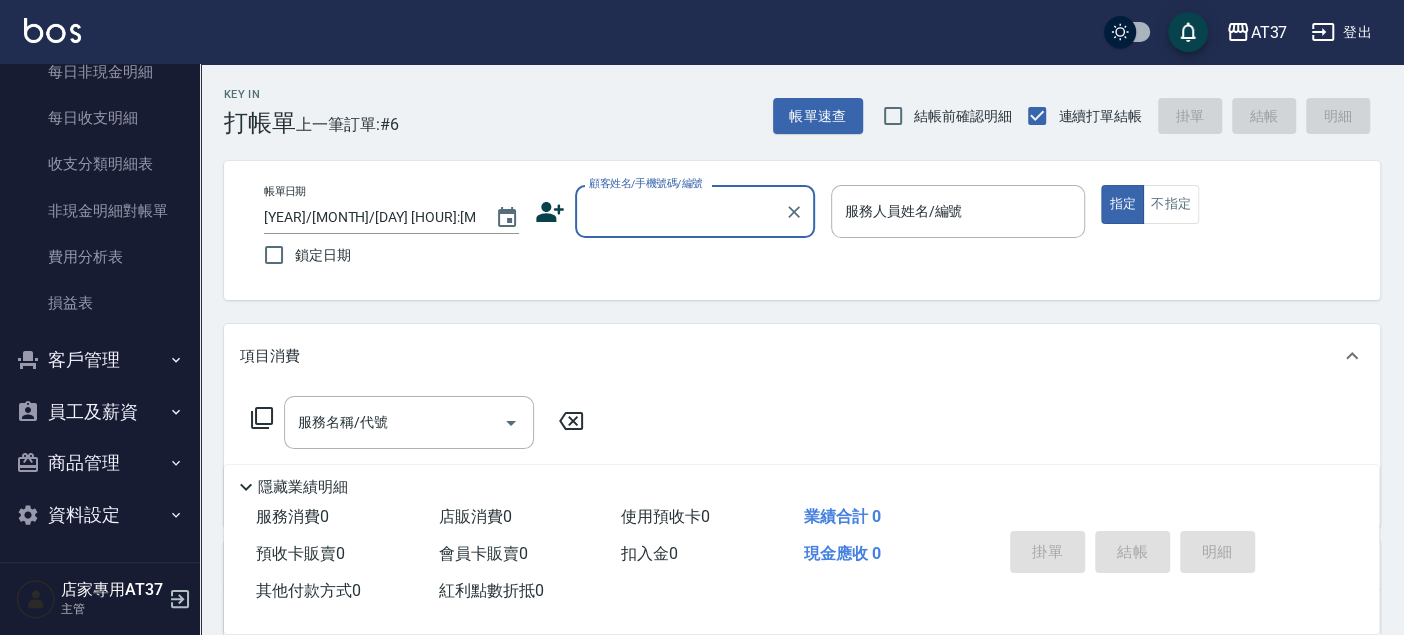 click on "客戶管理" at bounding box center (100, 360) 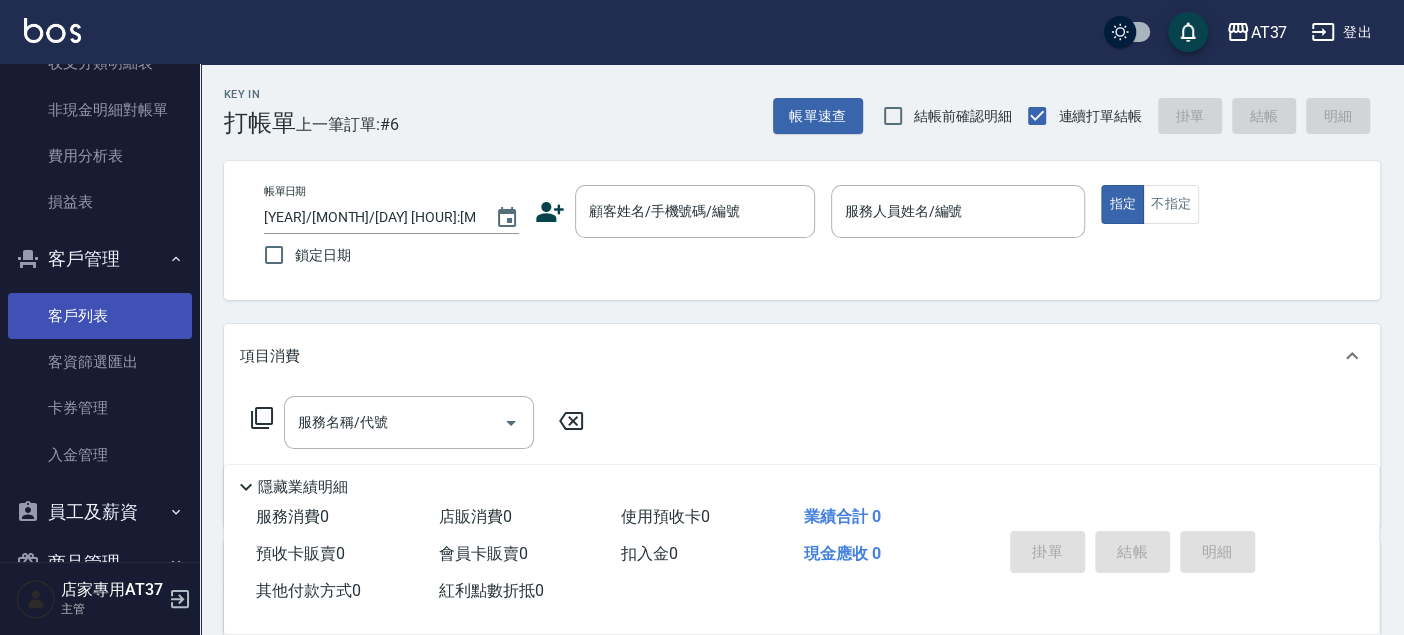 scroll, scrollTop: 1928, scrollLeft: 0, axis: vertical 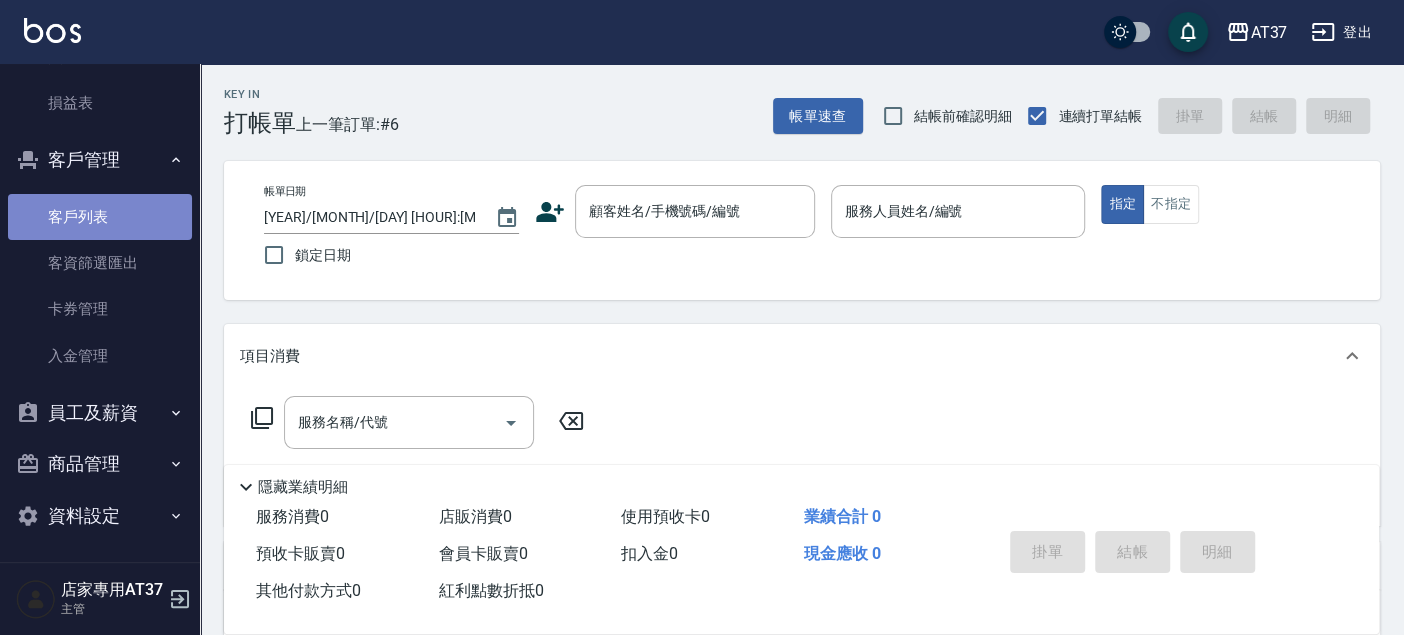 click on "客戶列表" at bounding box center [100, 217] 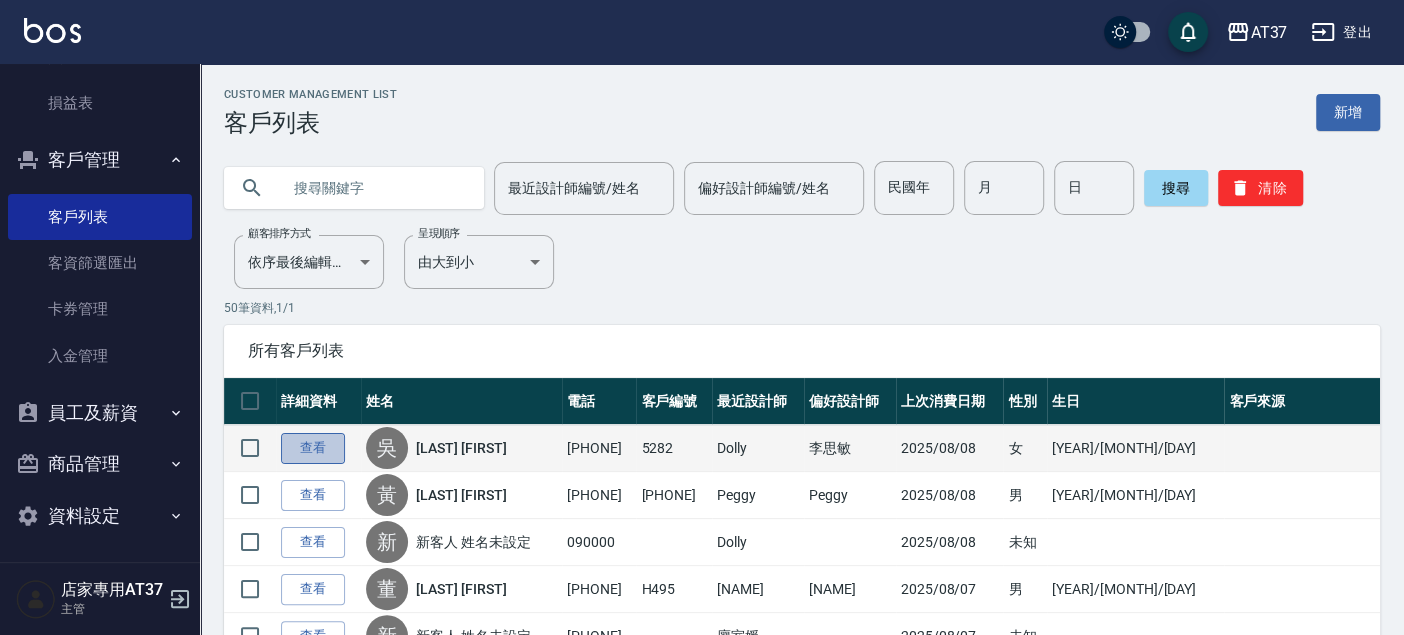 click on "查看" at bounding box center (313, 448) 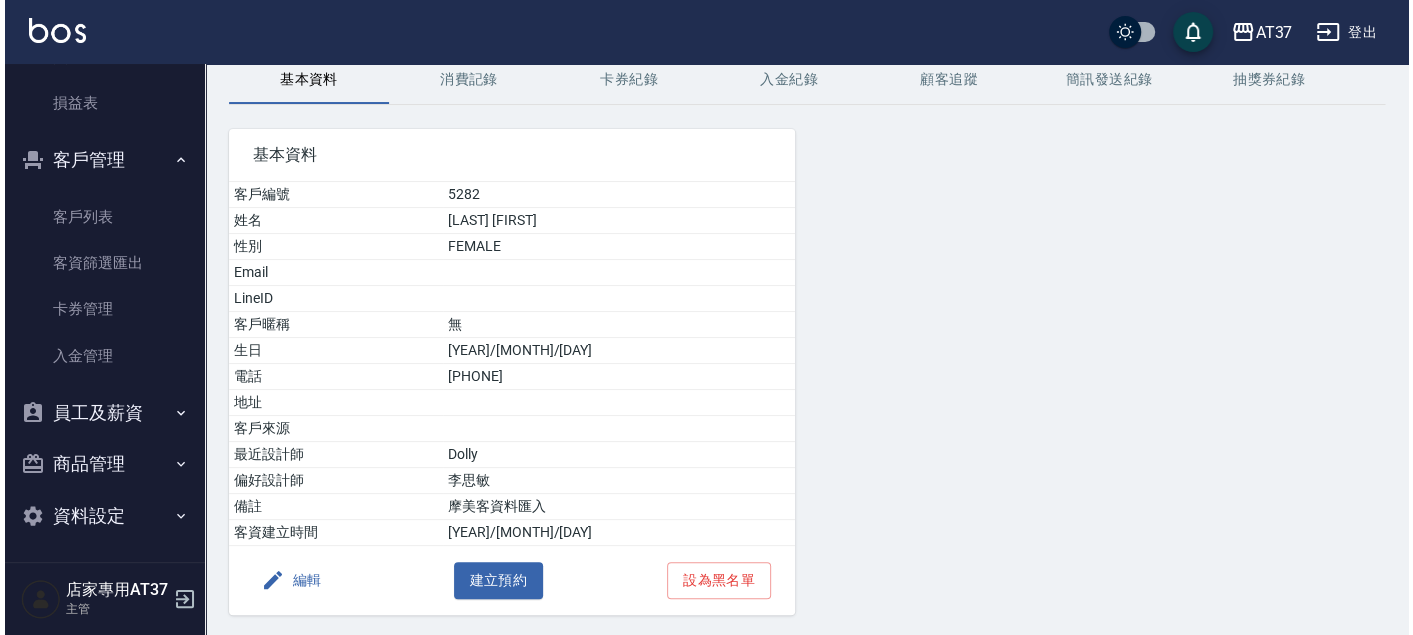 scroll, scrollTop: 148, scrollLeft: 0, axis: vertical 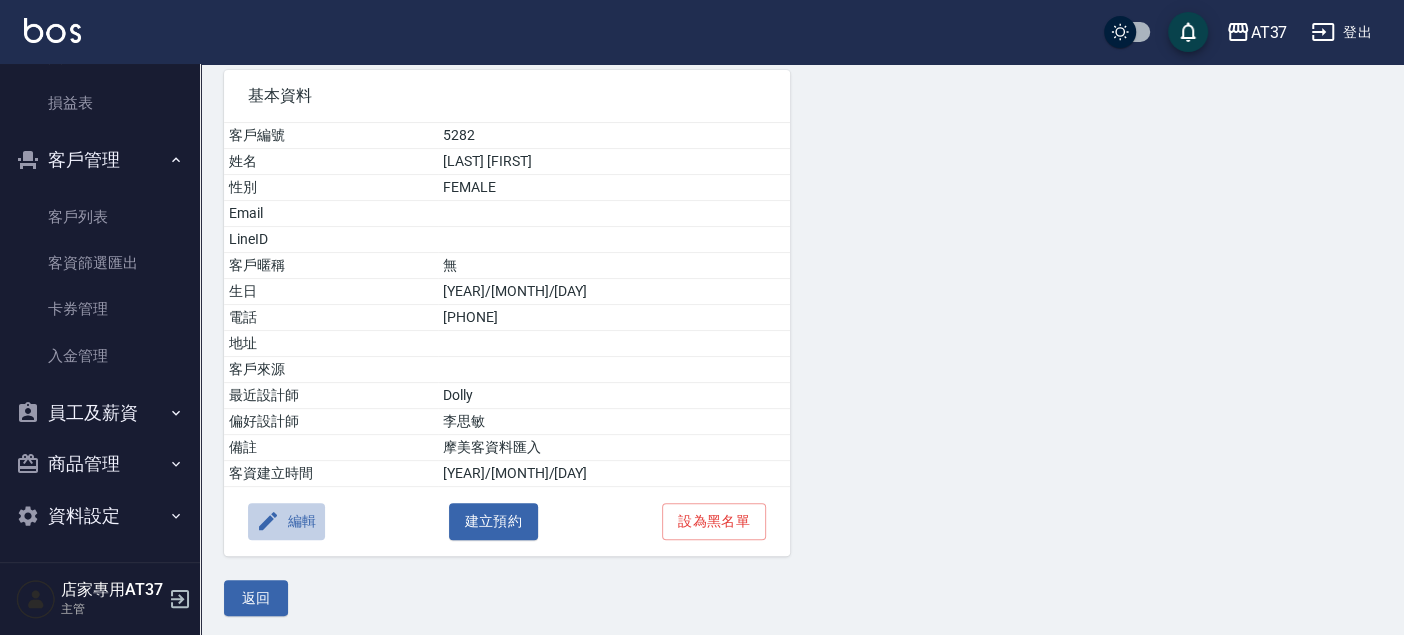click on "編輯" at bounding box center (286, 521) 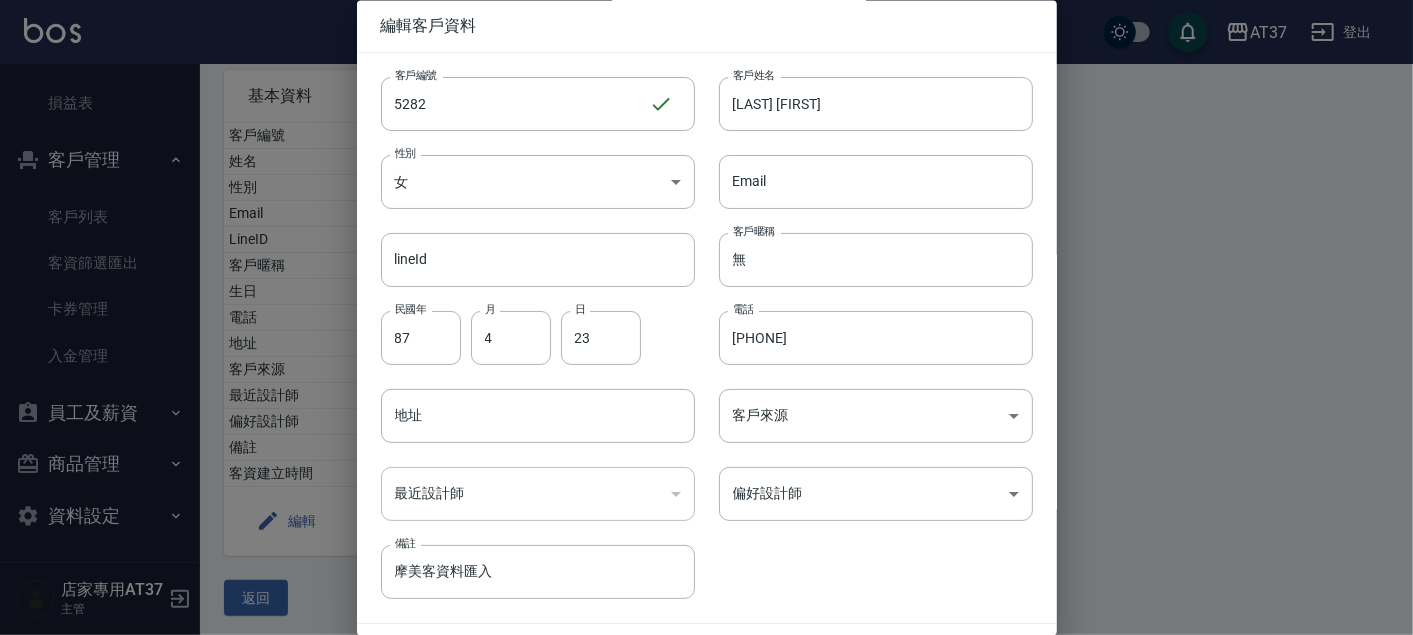 scroll, scrollTop: 57, scrollLeft: 0, axis: vertical 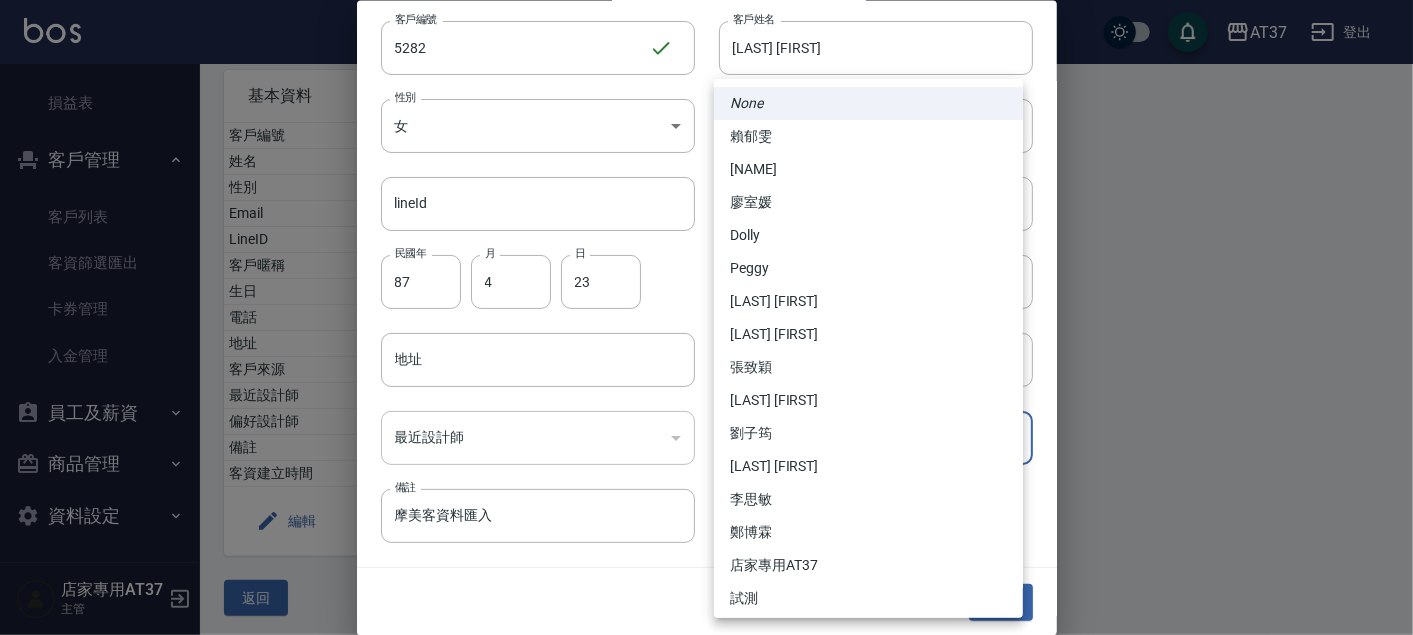 click on "AT37 登出 櫃檯作業 打帳單 帳單列表 現金收支登錄 材料自購登錄 每日結帳 排班表 現場電腦打卡 預約管理 預約管理 單日預約紀錄 單週預約紀錄 報表及分析 報表目錄 店家區間累計表 店家日報表 店家排行榜 互助日報表 互助月報表 互助排行榜 互助點數明細 互助業績報表 全店業績分析表 營業統計分析表 營業項目月分析表 設計師業績表 設計師日報表 設計師業績分析表 設計師業績月報表 設計師抽成報表 設計師排行榜 商品銷售排行榜 商品消耗明細 服務扣項明細表 單一服務項目查詢 店販抽成明細 店販分類抽成明細 顧客入金餘額表 顧客卡券餘額表 每日非現金明細 每日收支明細 收支分類明細表 非現金明細對帳單 費用分析表 損益表 客戶管理 客戶列表 客資篩選匯出 卡券管理 入金管理 員工及薪資 員工列表 全店打卡記錄 考勤排班總表 薪資條 薪資明細表 主管 [NUMBER]" at bounding box center (706, 246) 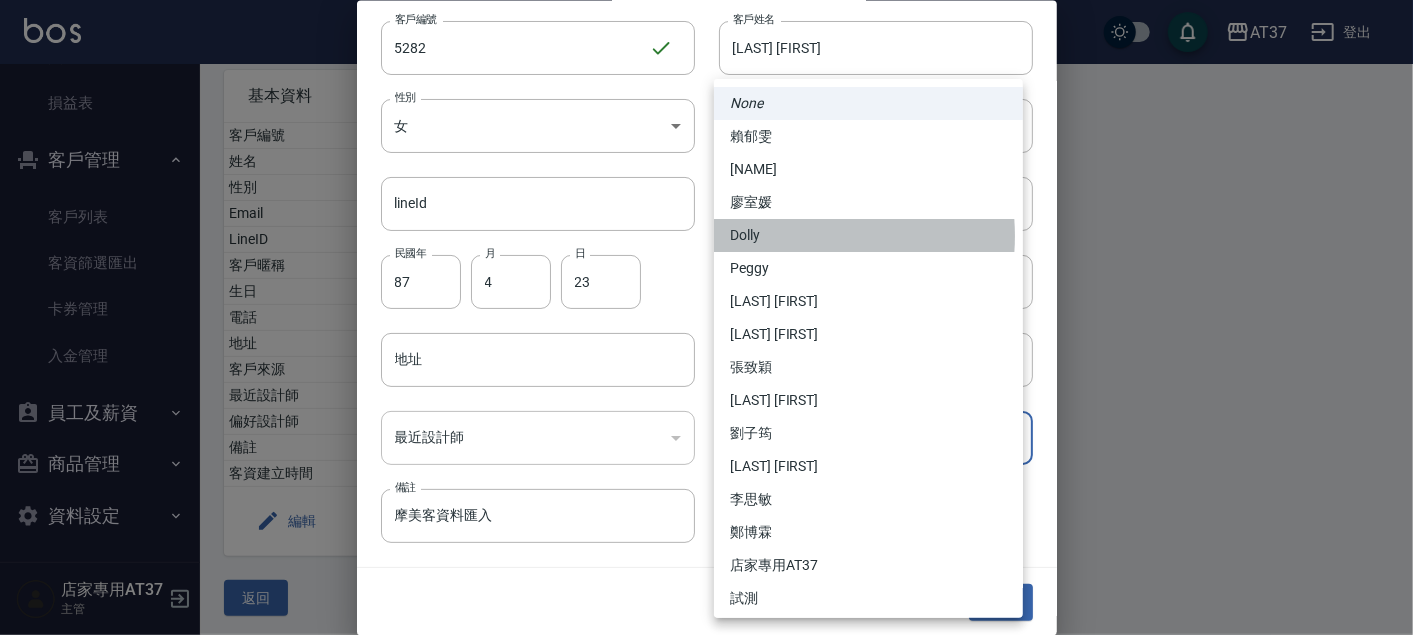click on "Dolly" at bounding box center (868, 235) 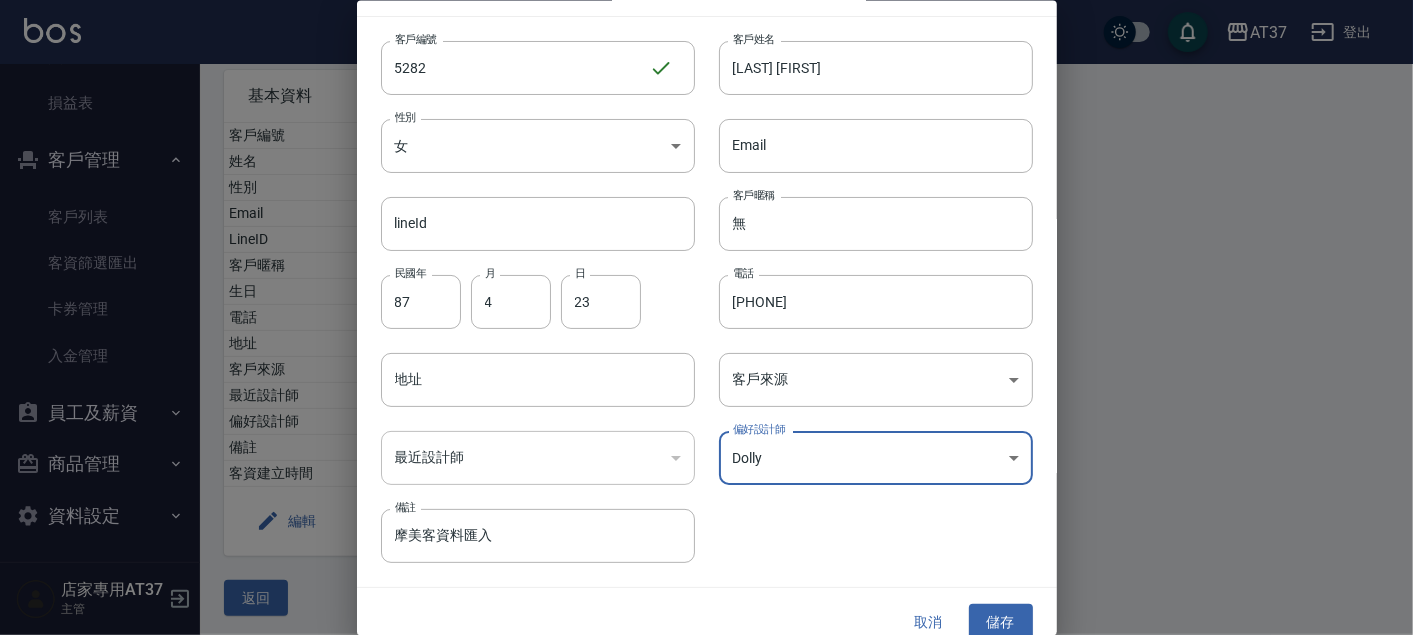 scroll, scrollTop: 57, scrollLeft: 0, axis: vertical 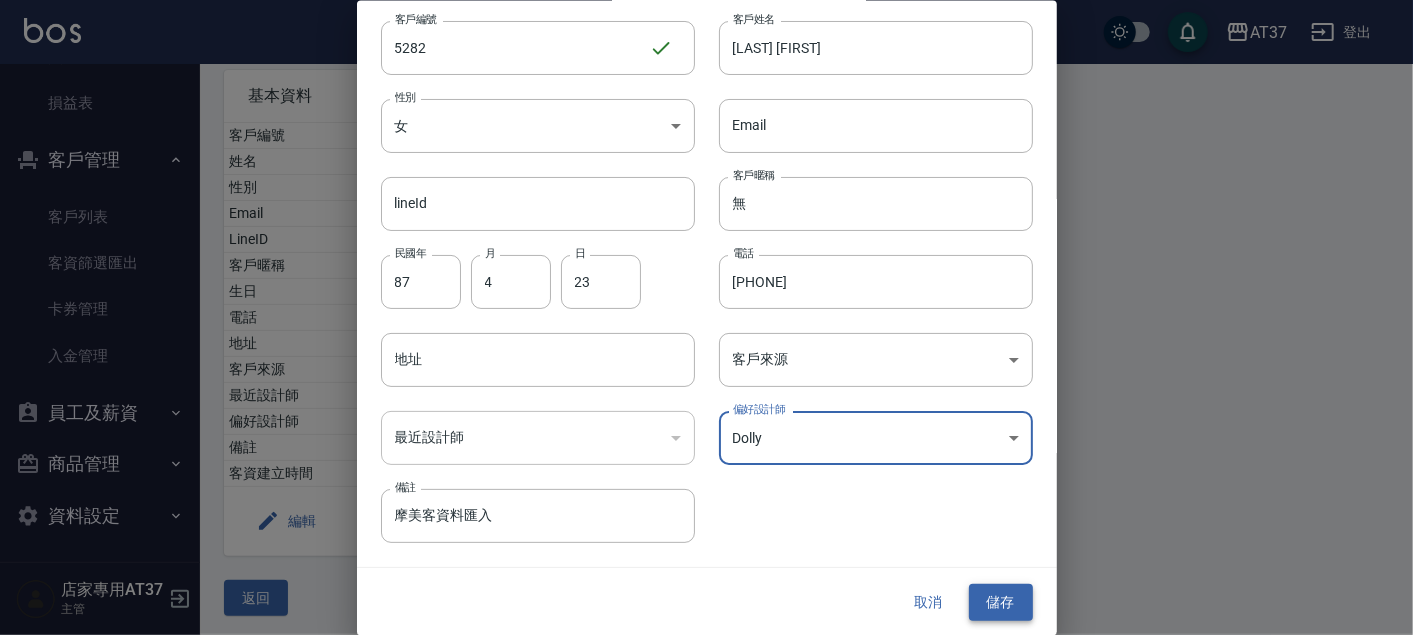 click on "儲存" at bounding box center [1001, 602] 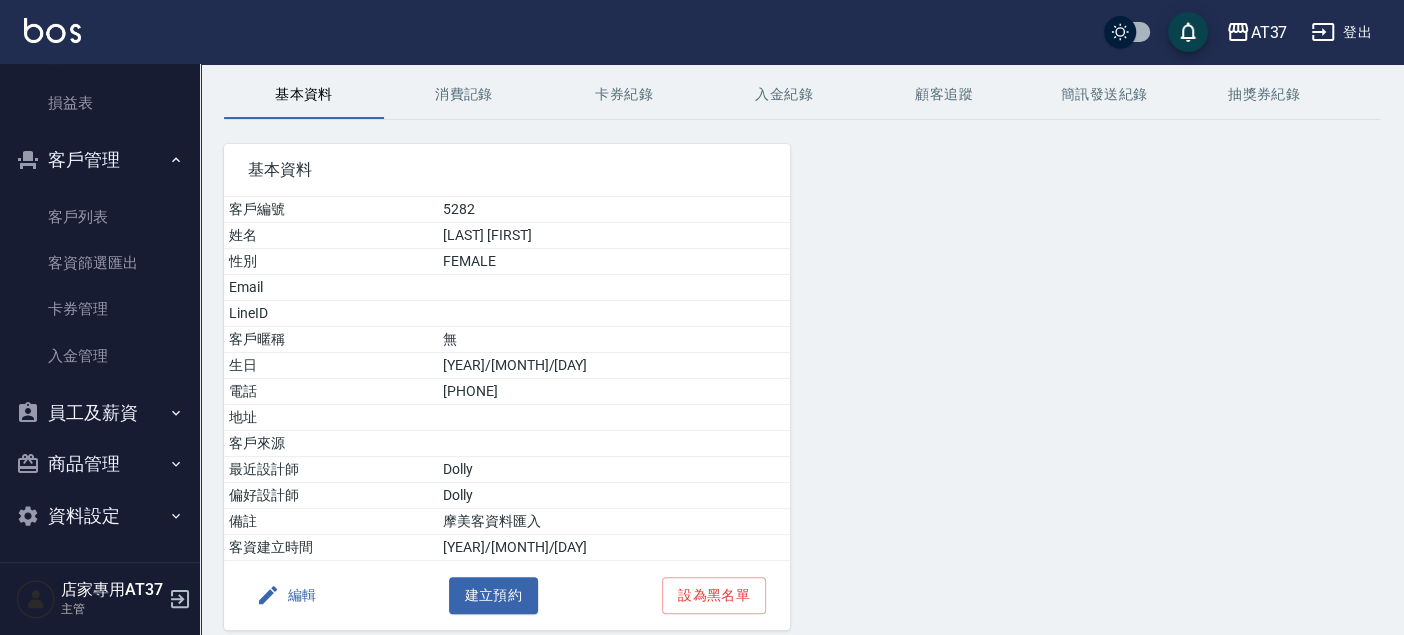 scroll, scrollTop: 0, scrollLeft: 0, axis: both 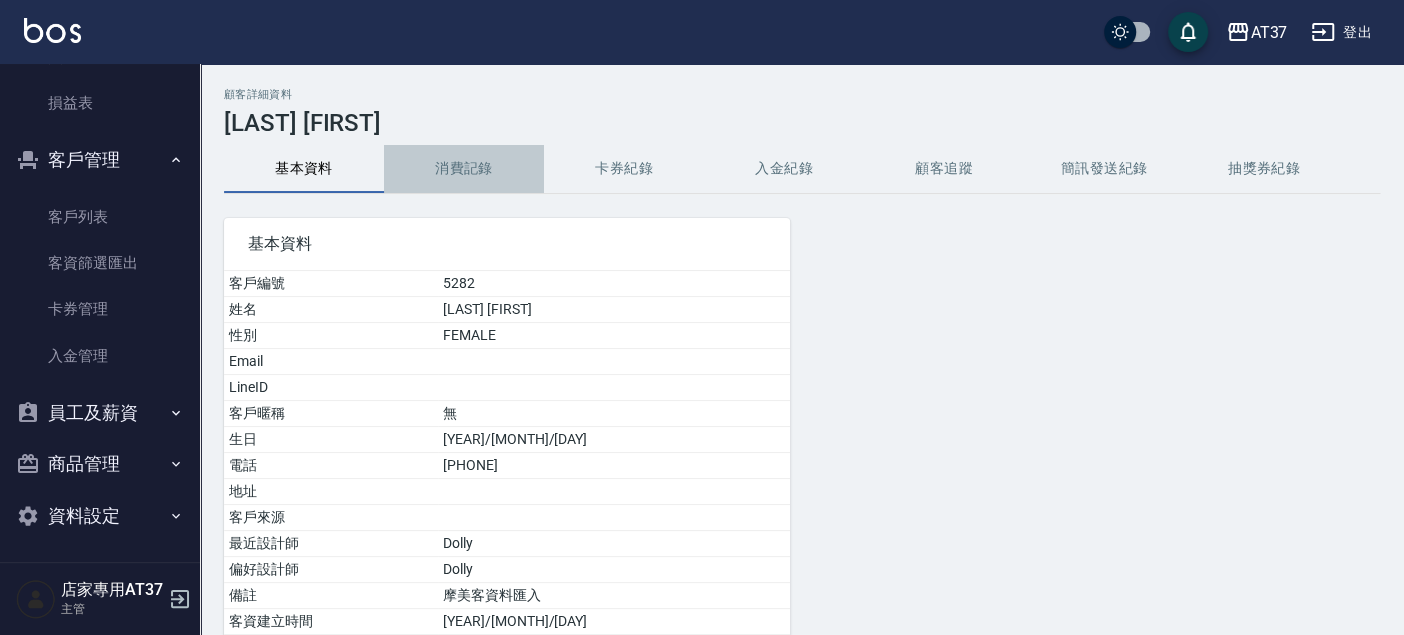 click on "消費記錄" at bounding box center [464, 169] 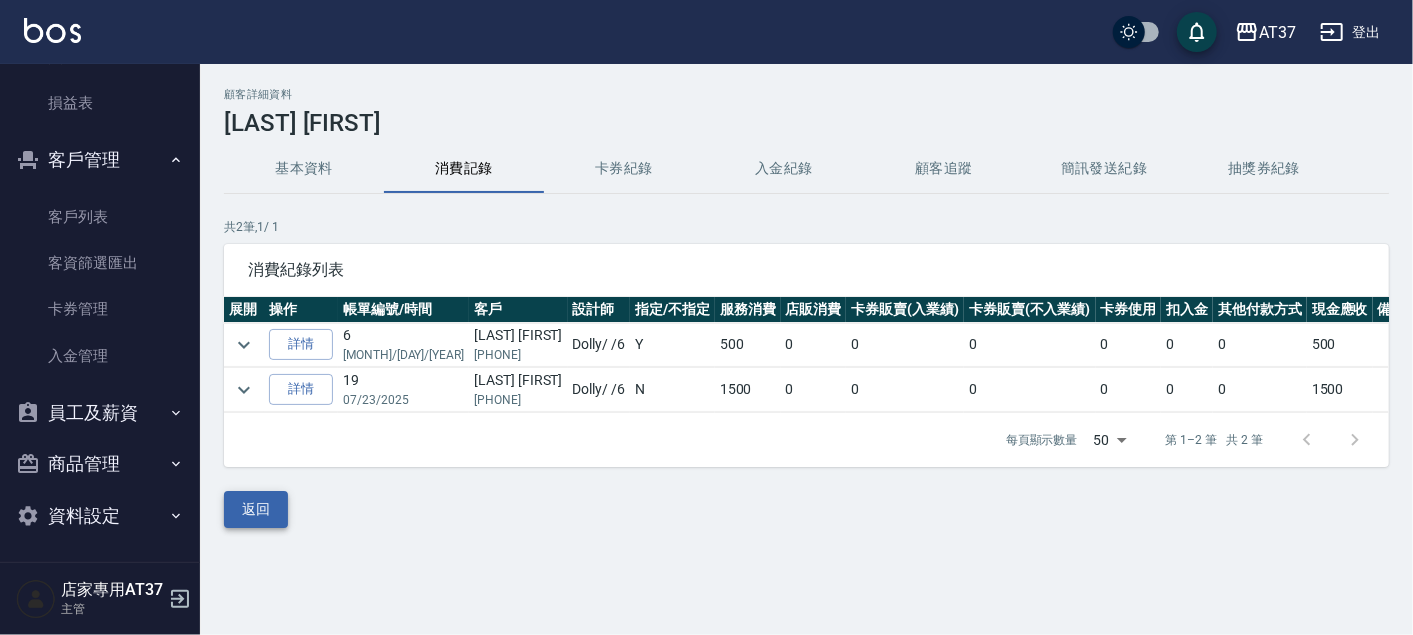 click on "返回" at bounding box center [256, 509] 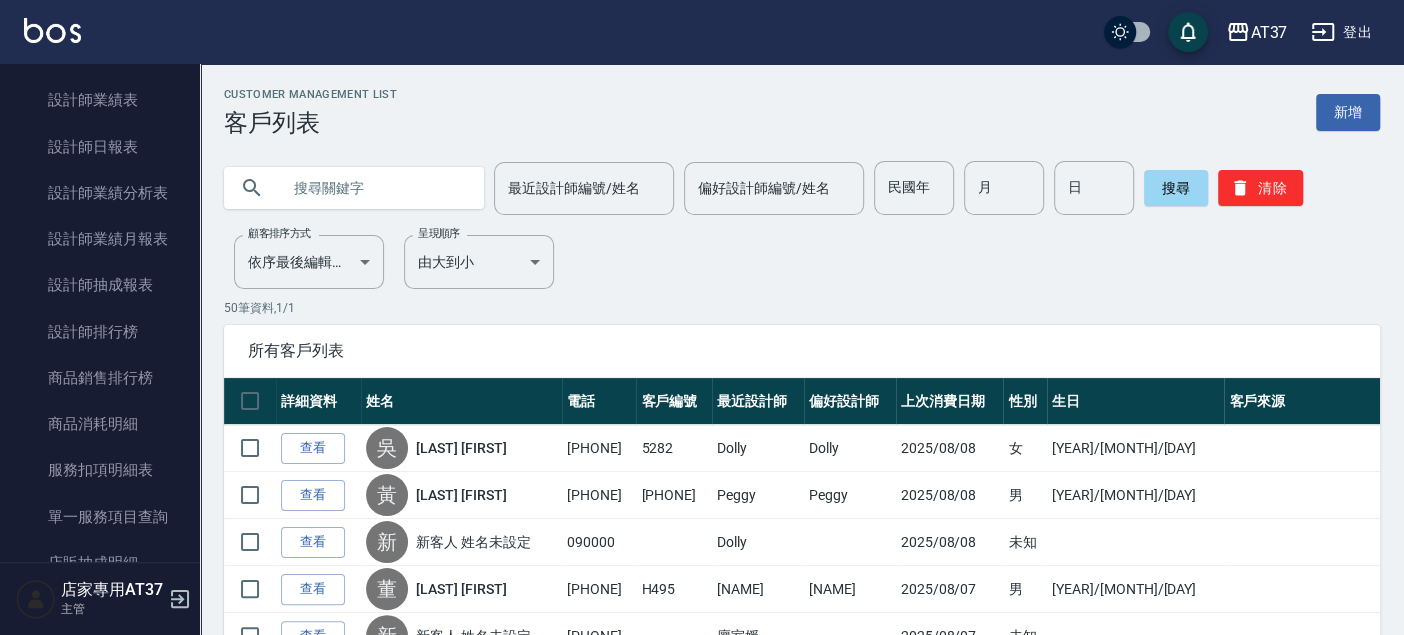 scroll, scrollTop: 1040, scrollLeft: 0, axis: vertical 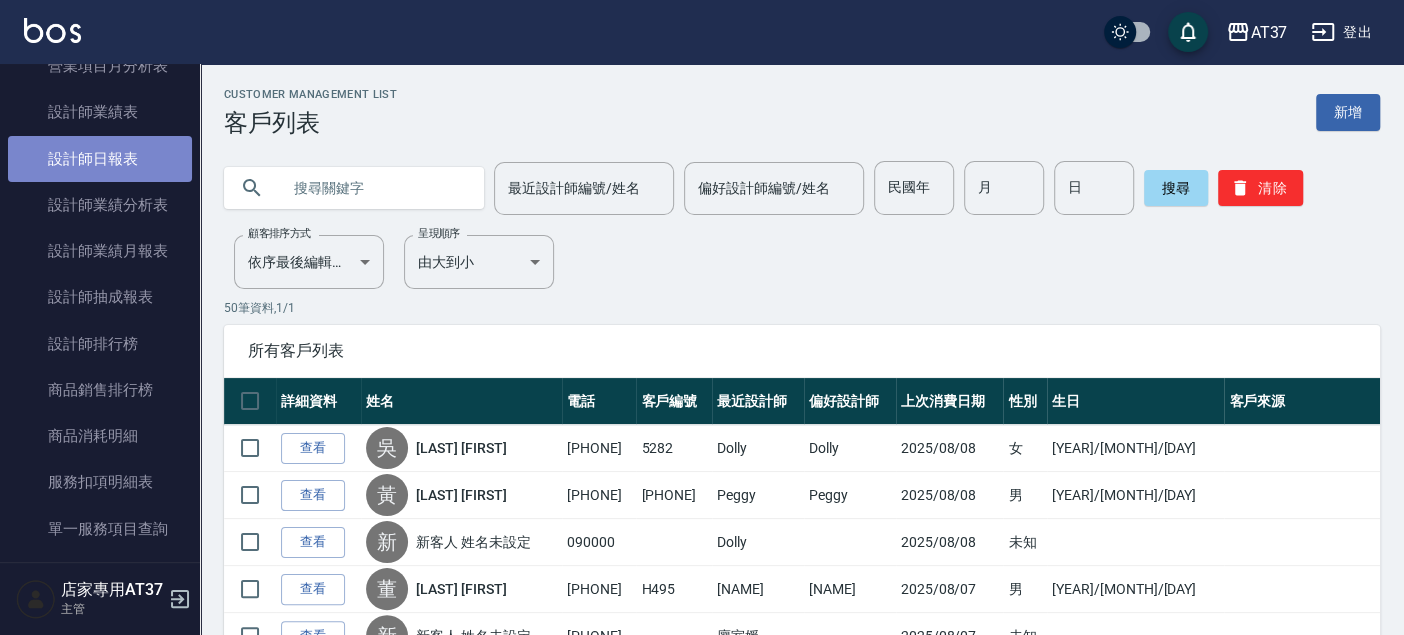 click on "設計師日報表" at bounding box center [100, 159] 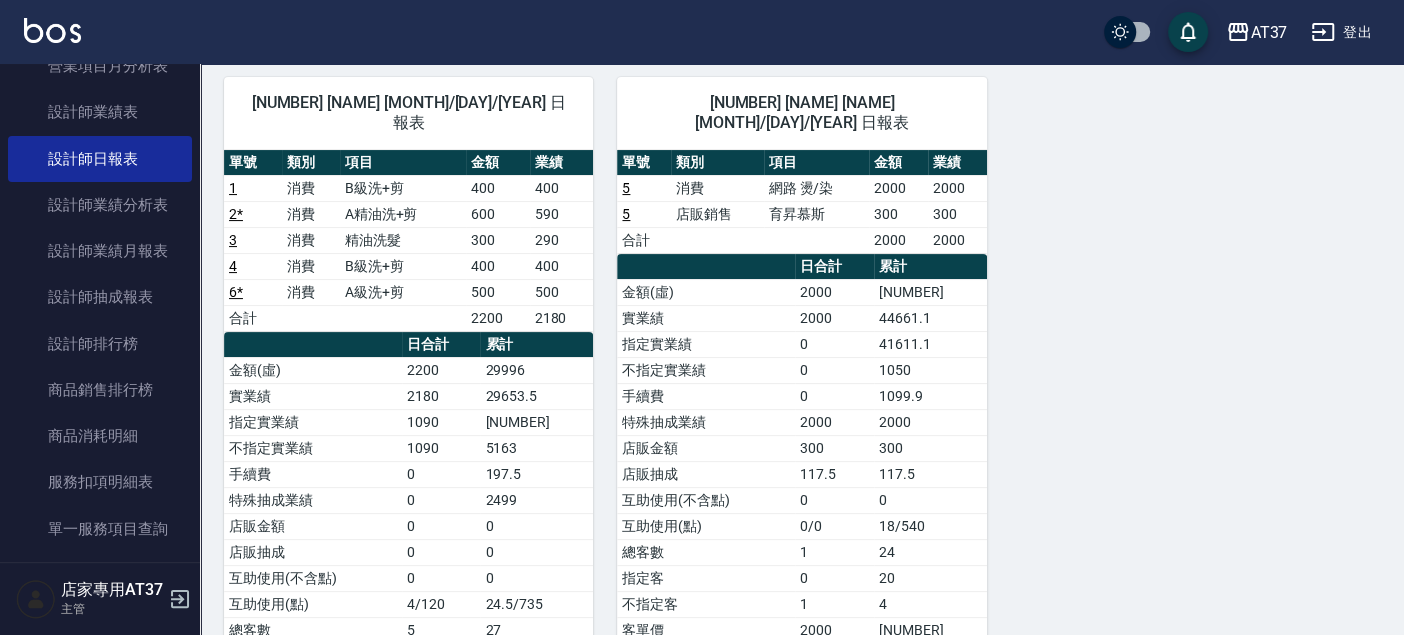scroll, scrollTop: 111, scrollLeft: 0, axis: vertical 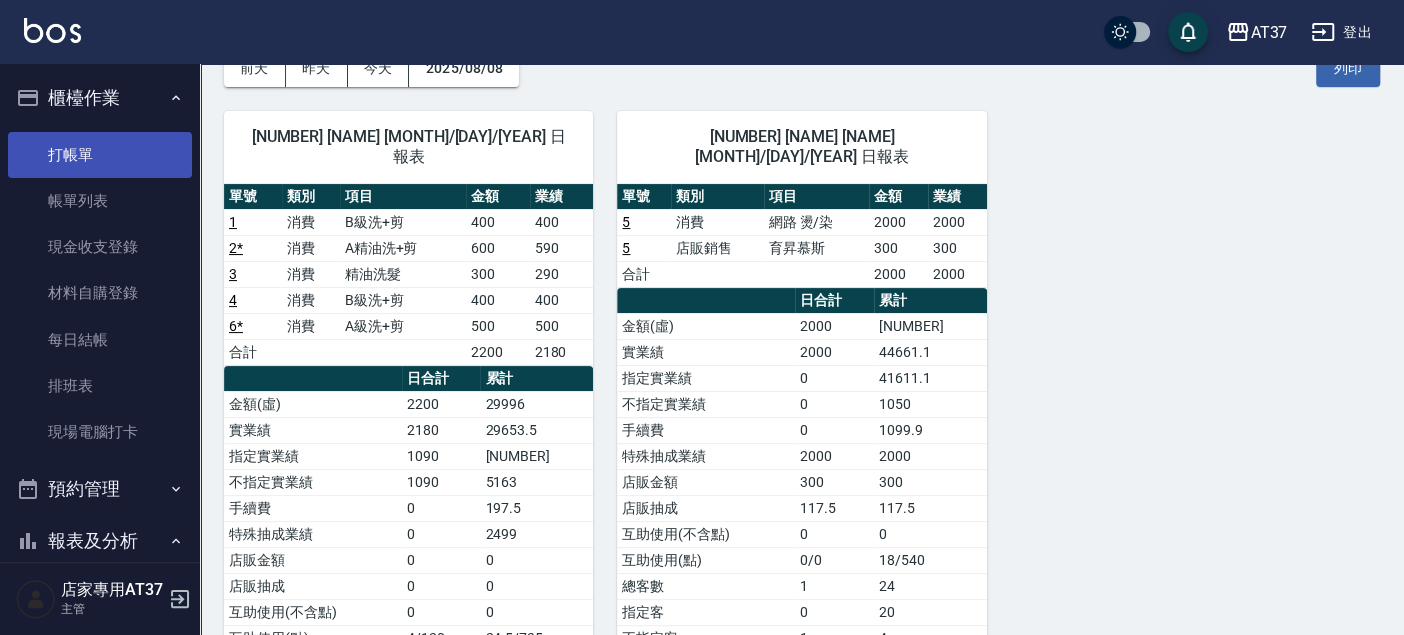 click on "打帳單" at bounding box center [100, 155] 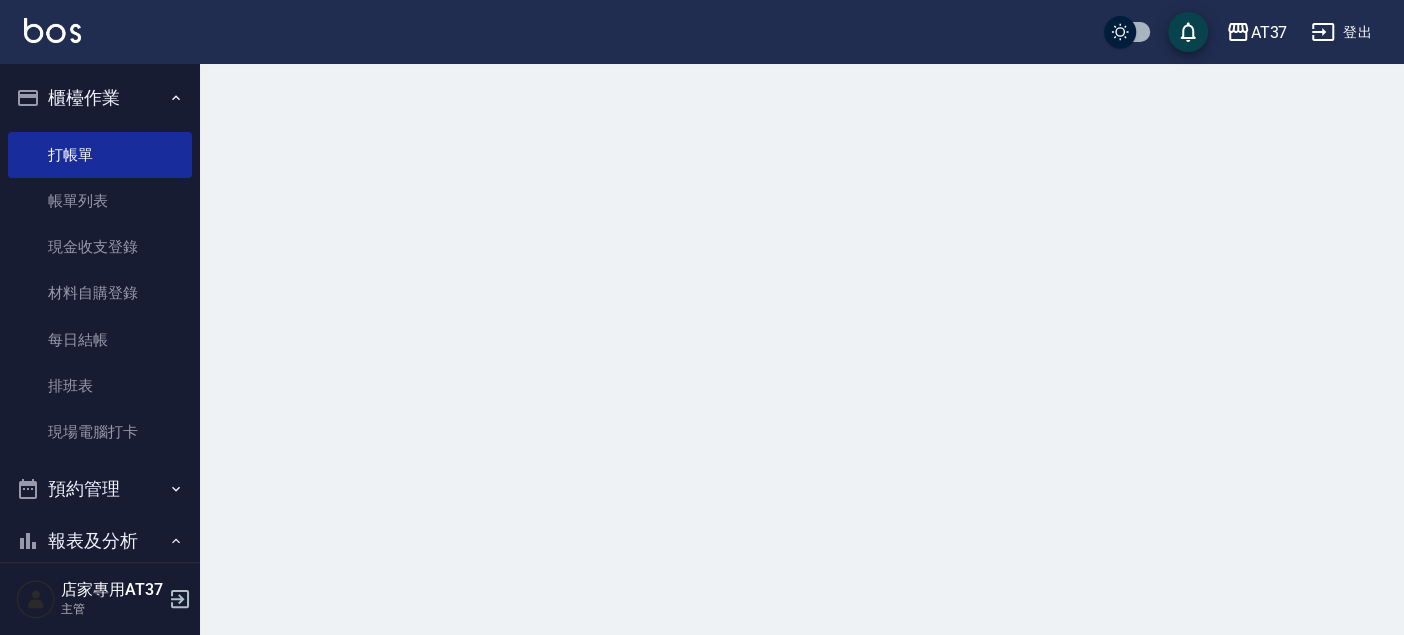 scroll, scrollTop: 0, scrollLeft: 0, axis: both 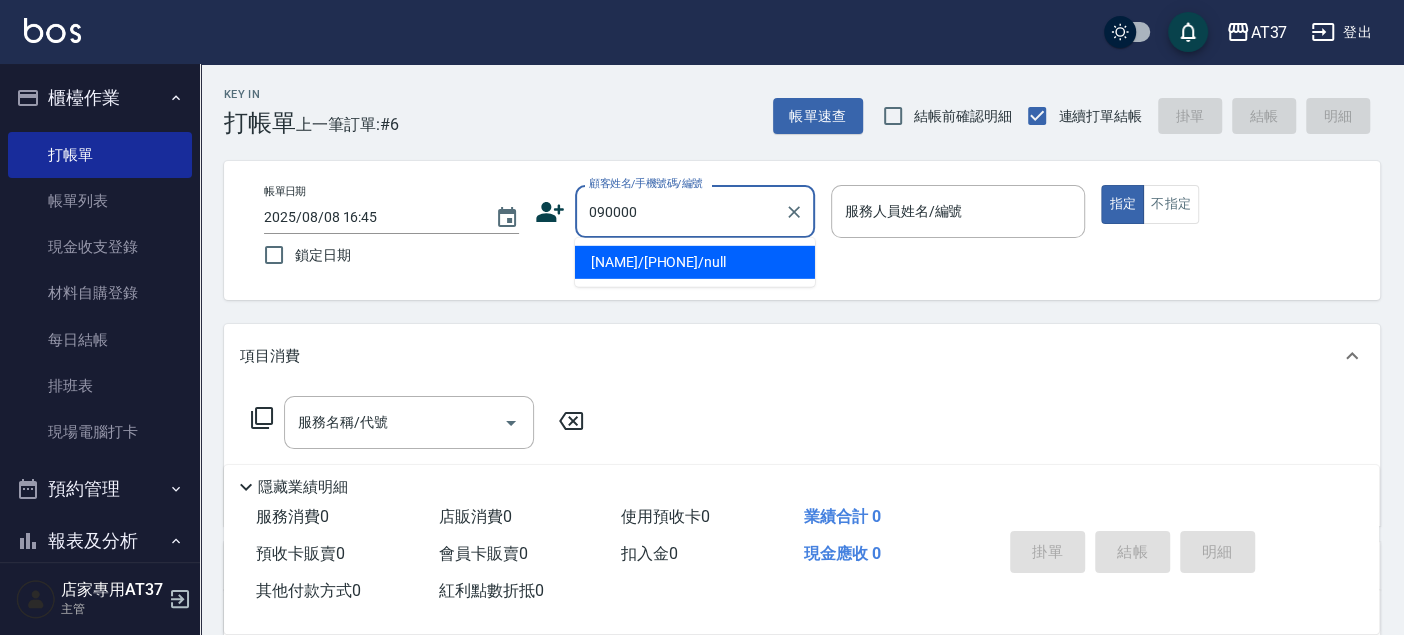 type on "[NAME]/[PHONE]/null" 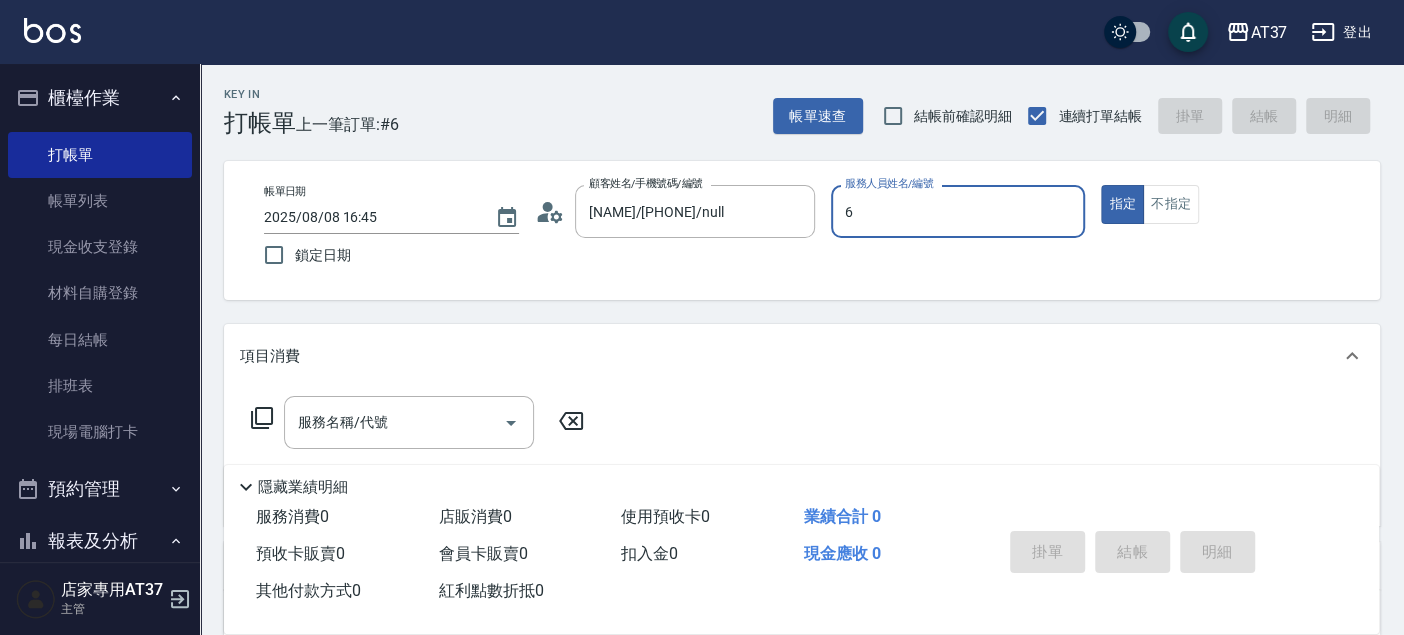 type on "Dolly-6" 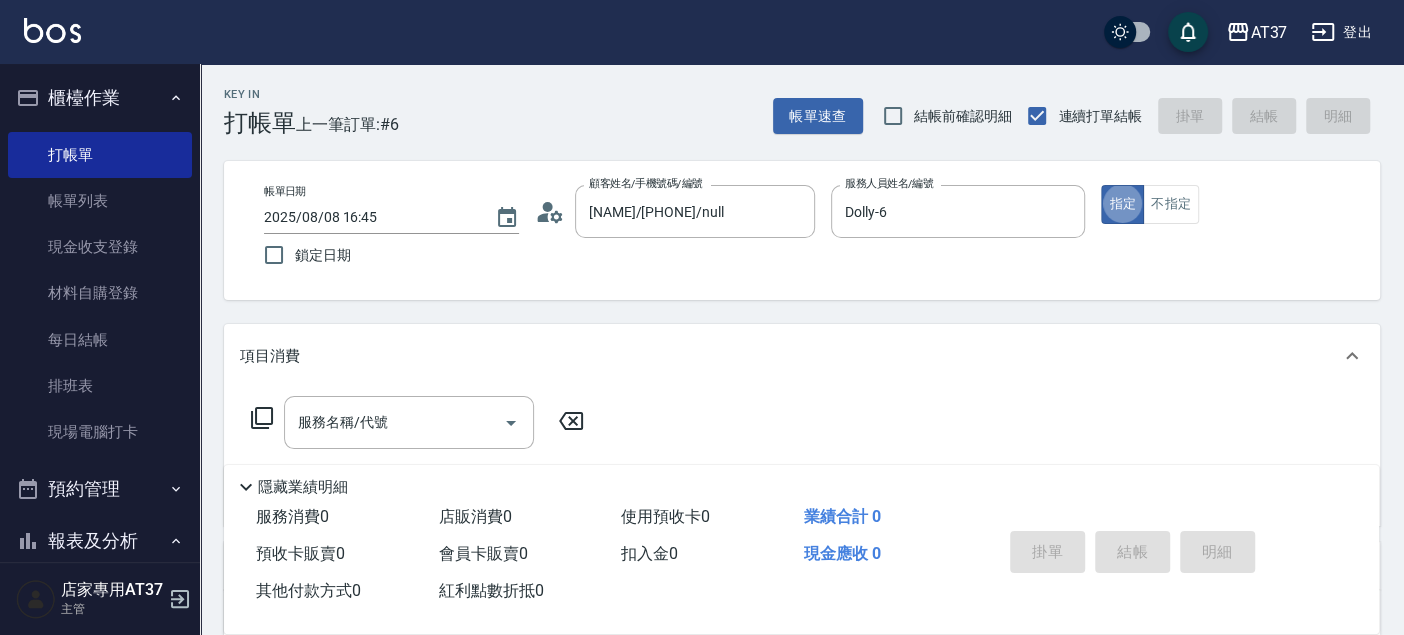 type on "true" 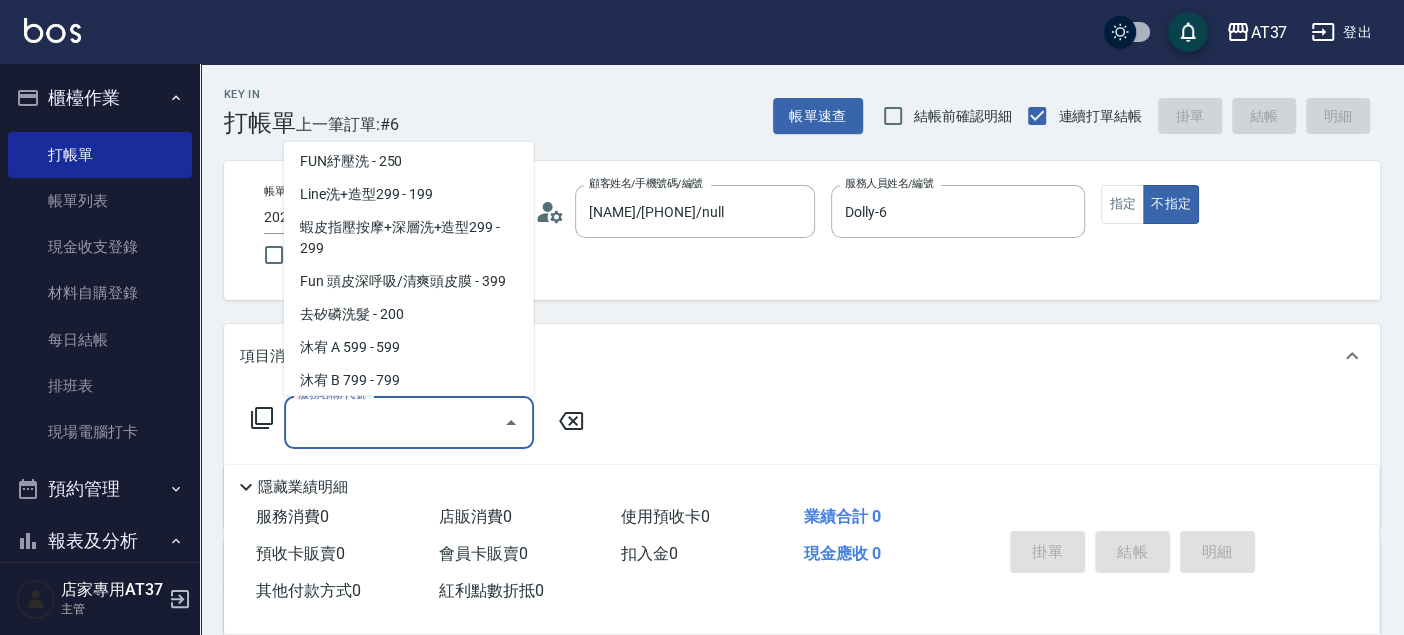 scroll, scrollTop: 368, scrollLeft: 0, axis: vertical 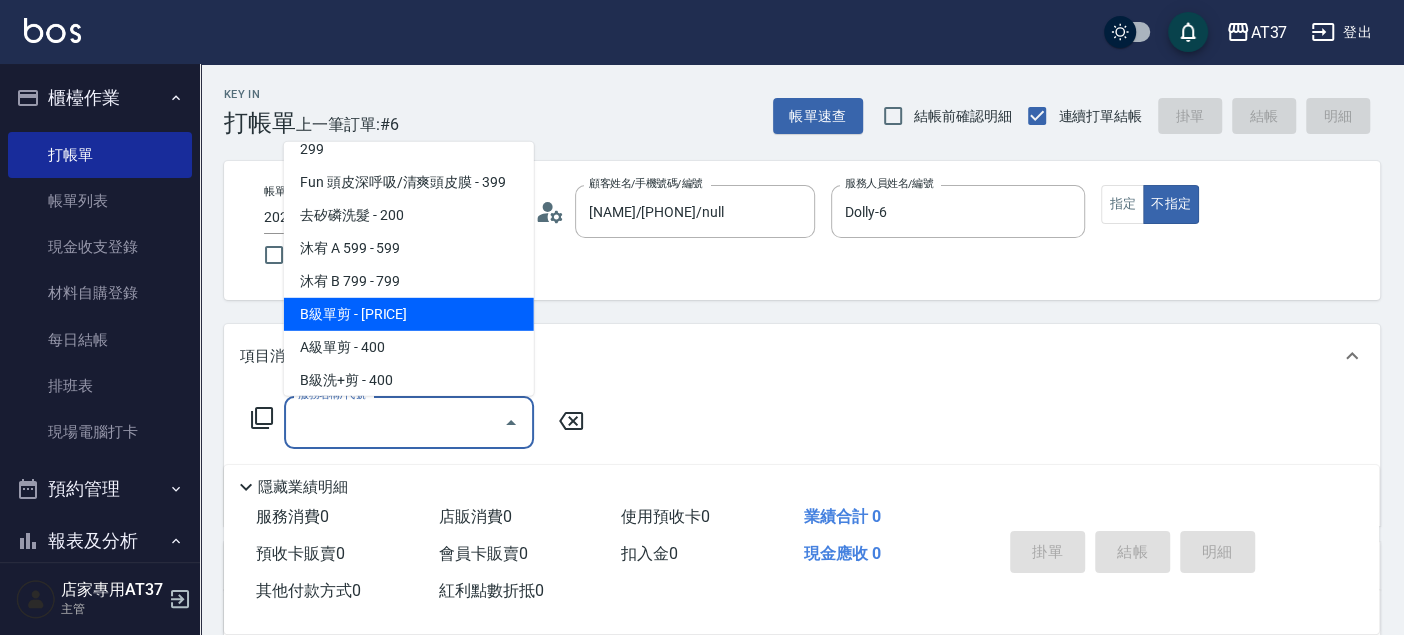 type on "B級單剪(201)" 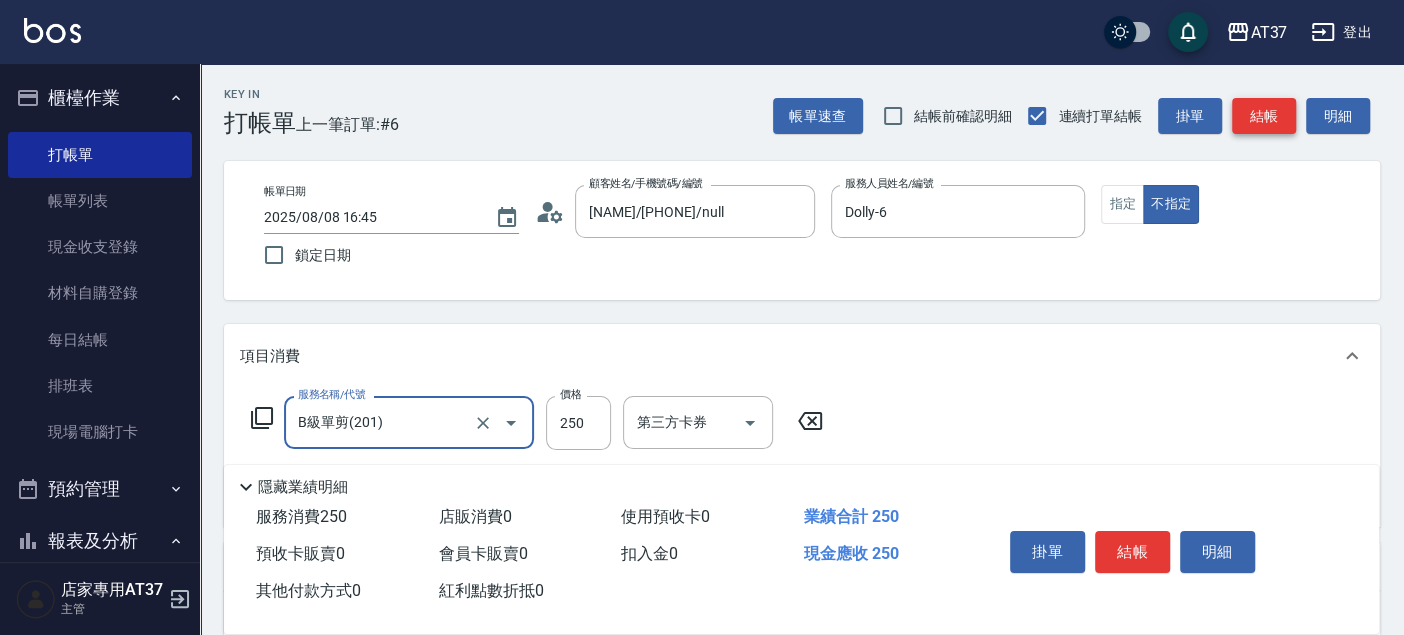 click on "結帳" at bounding box center [1264, 116] 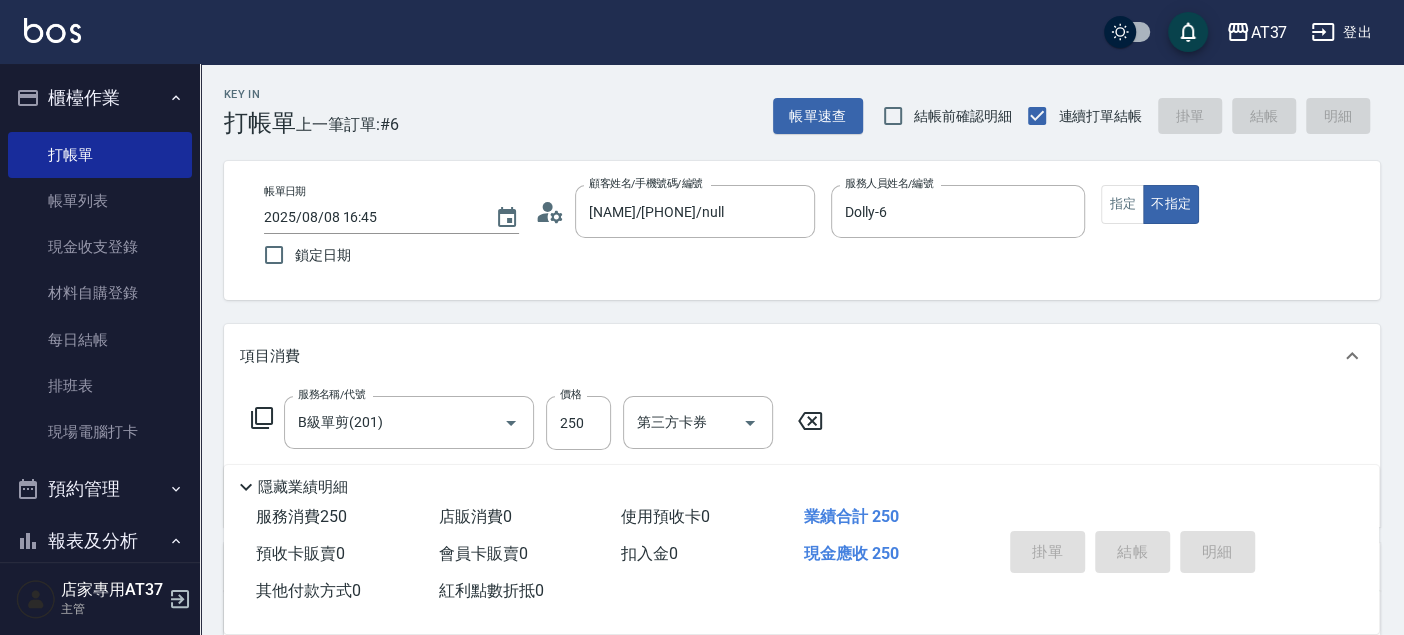type 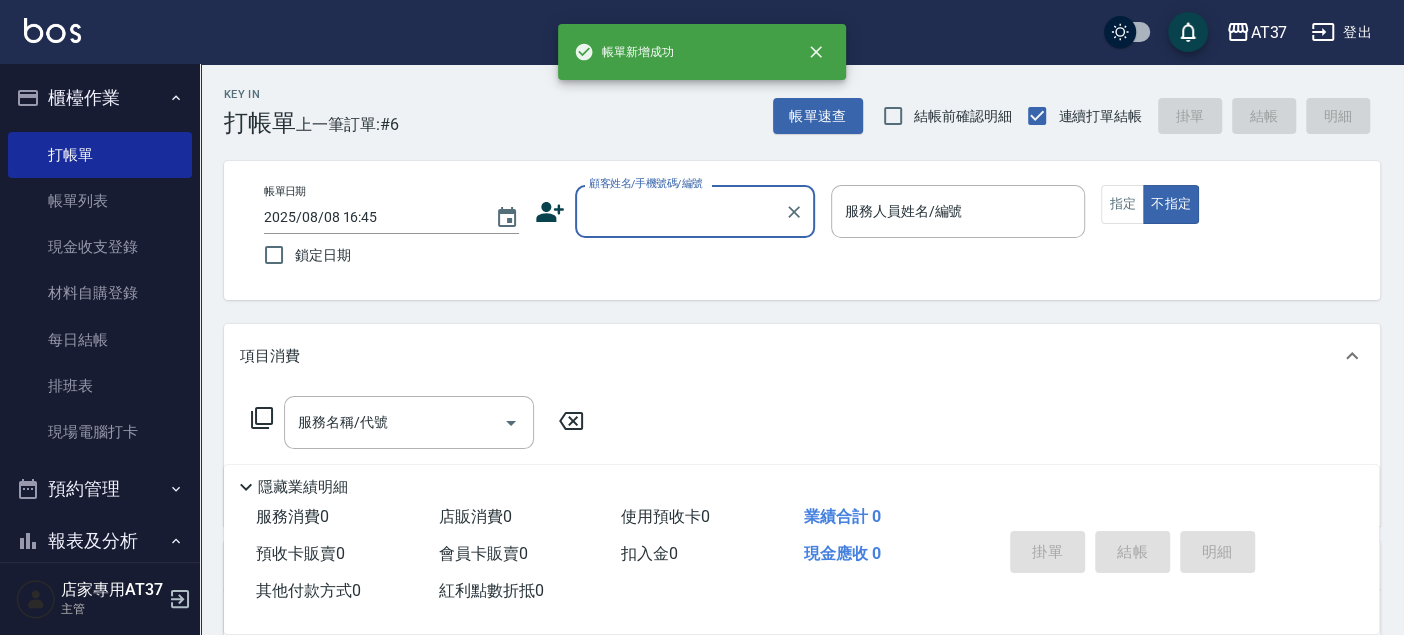 scroll, scrollTop: 0, scrollLeft: 0, axis: both 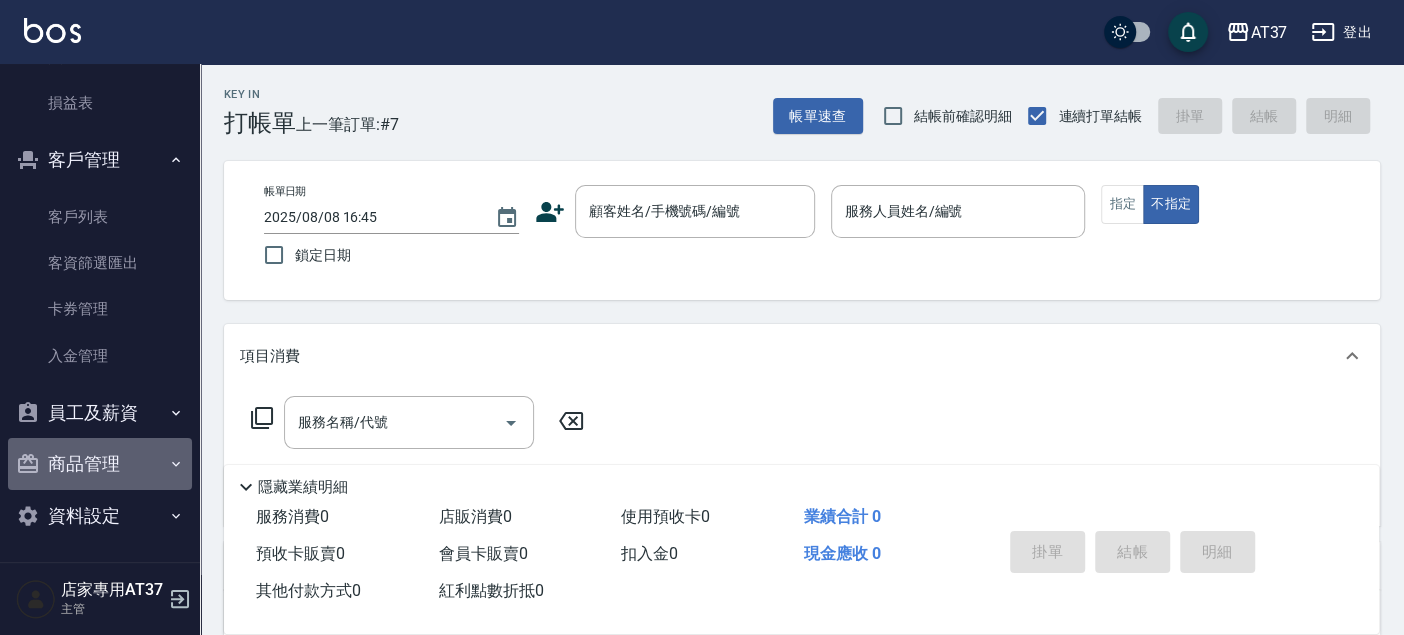 click on "商品管理" at bounding box center [100, 464] 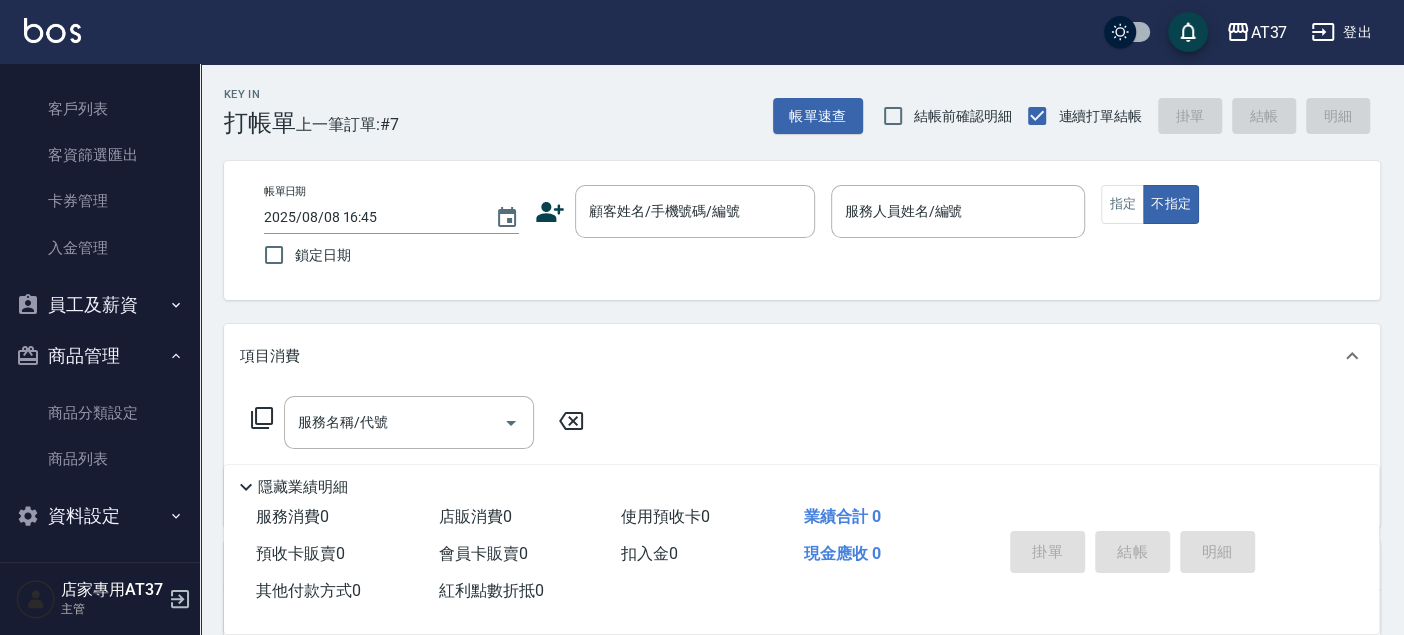 scroll, scrollTop: 2037, scrollLeft: 0, axis: vertical 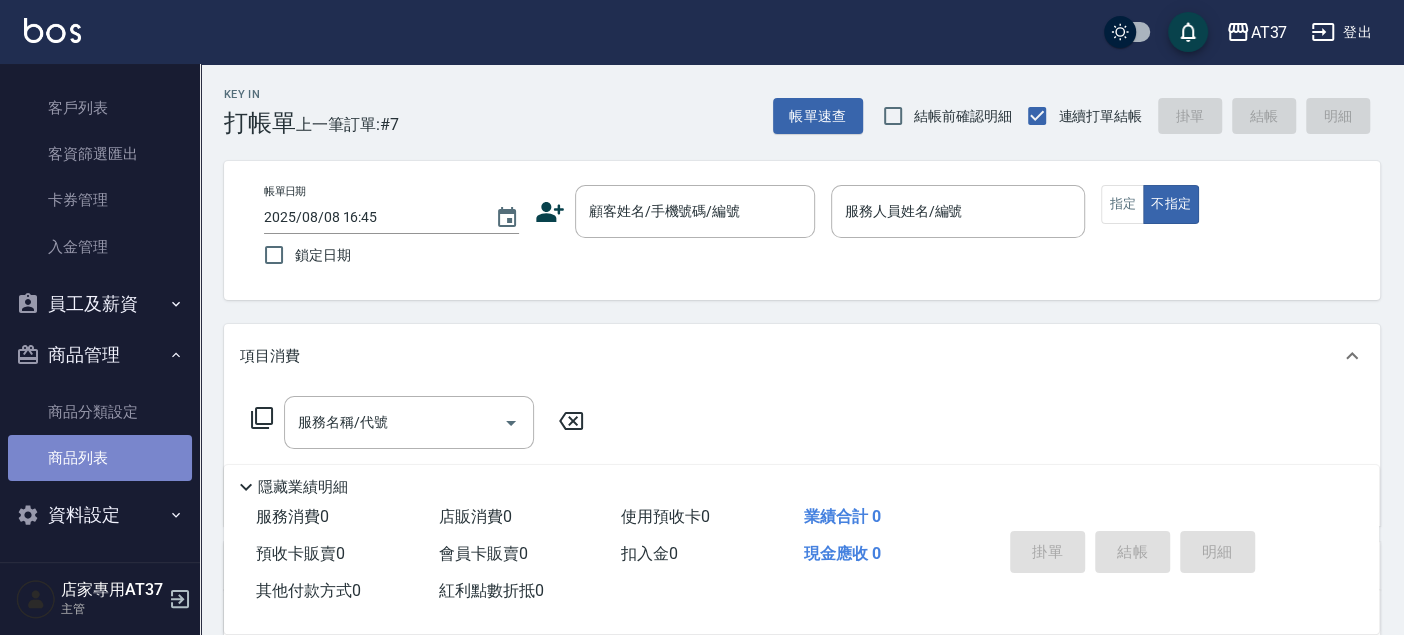 click on "商品列表" at bounding box center [100, 458] 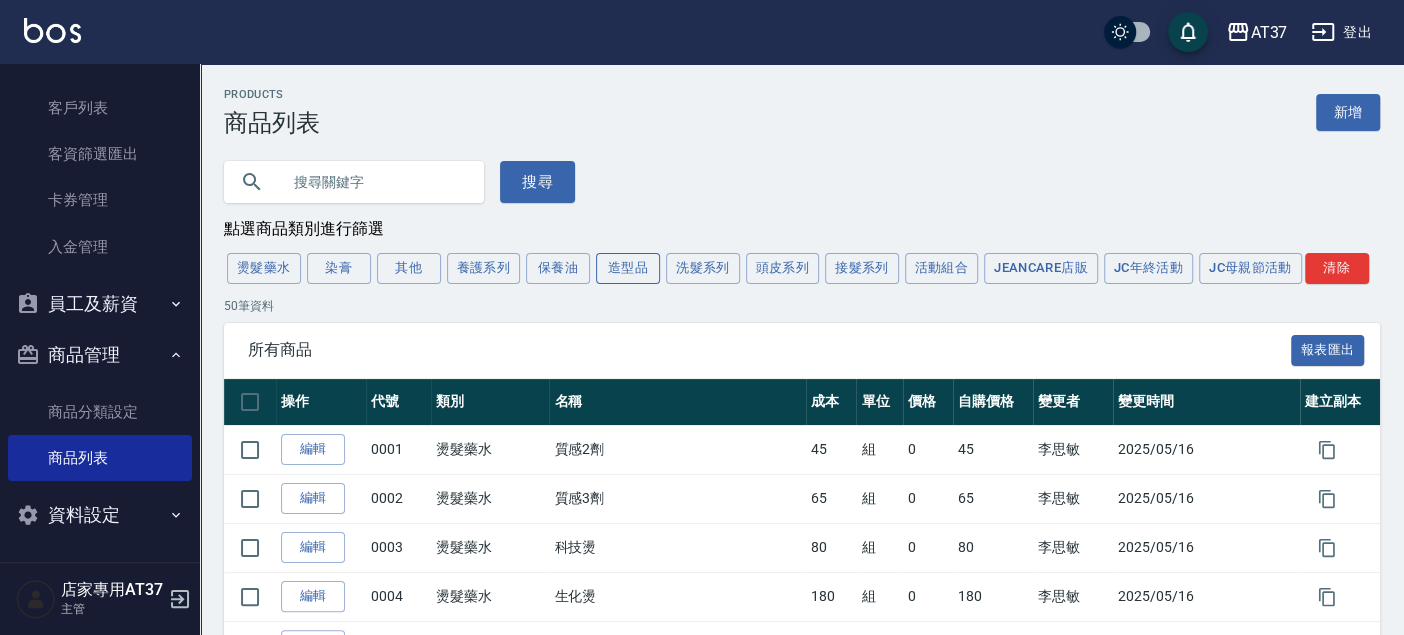 click on "造型品" at bounding box center [628, 268] 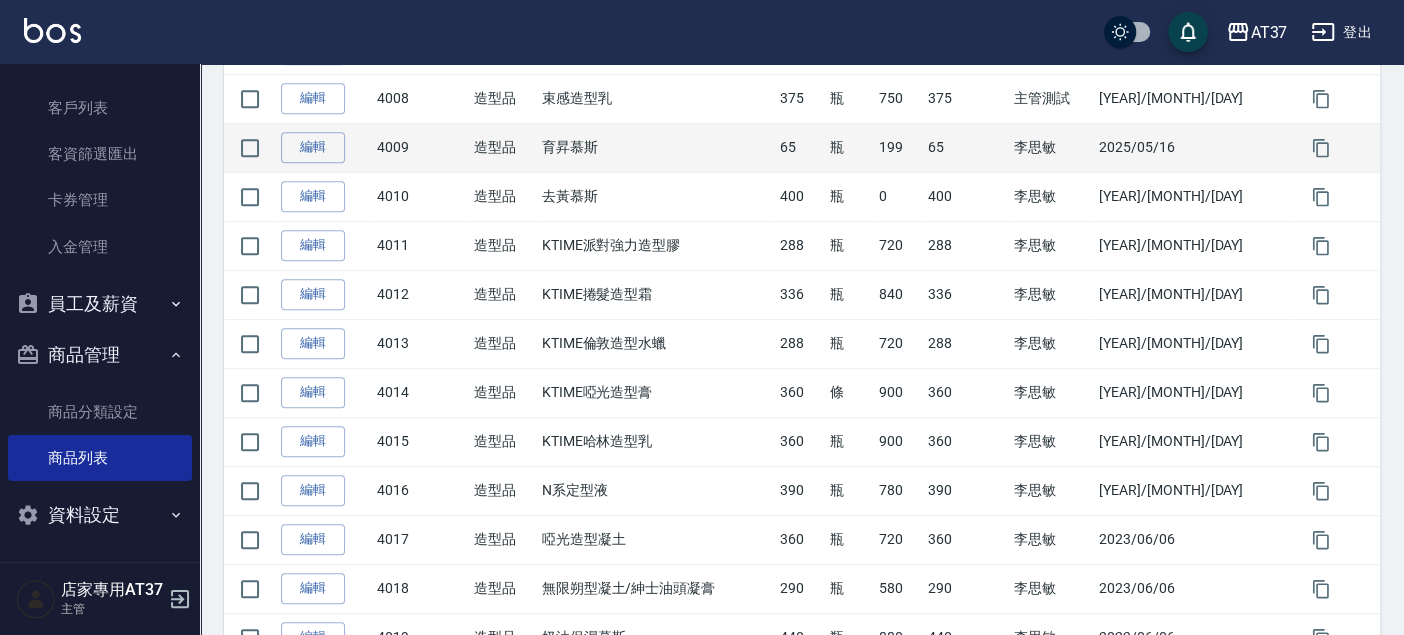 scroll, scrollTop: 666, scrollLeft: 0, axis: vertical 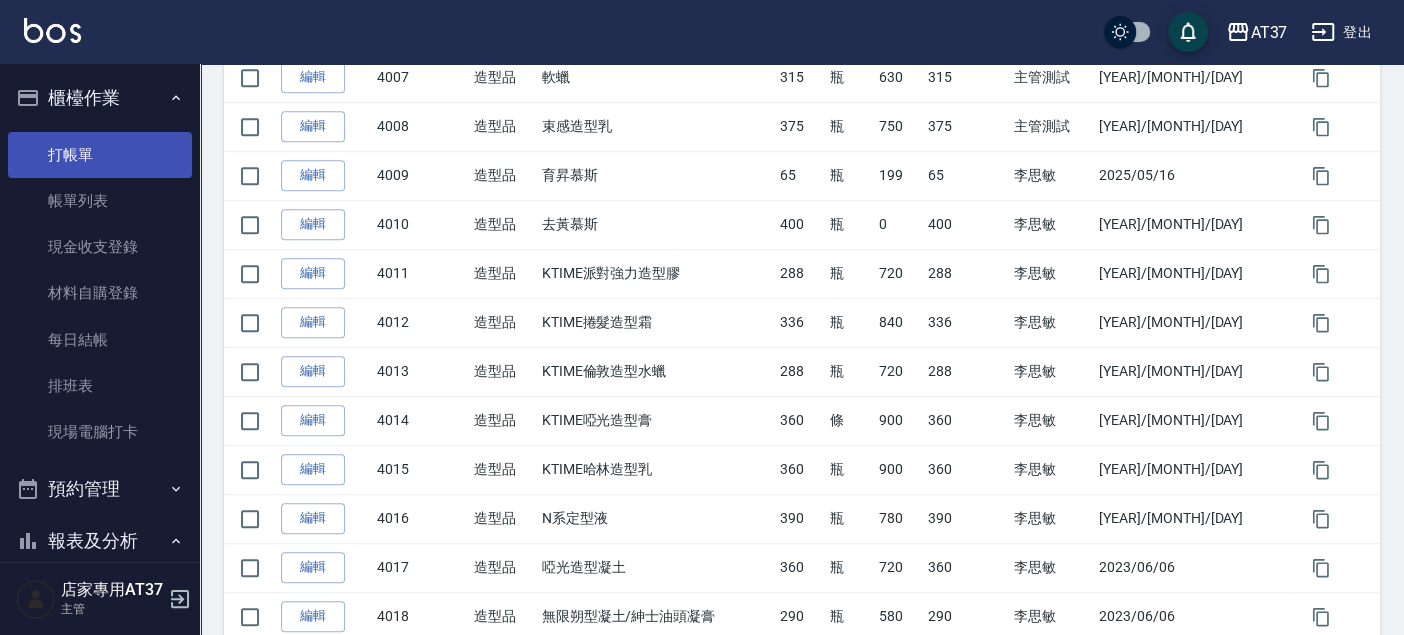 click on "打帳單" at bounding box center [100, 155] 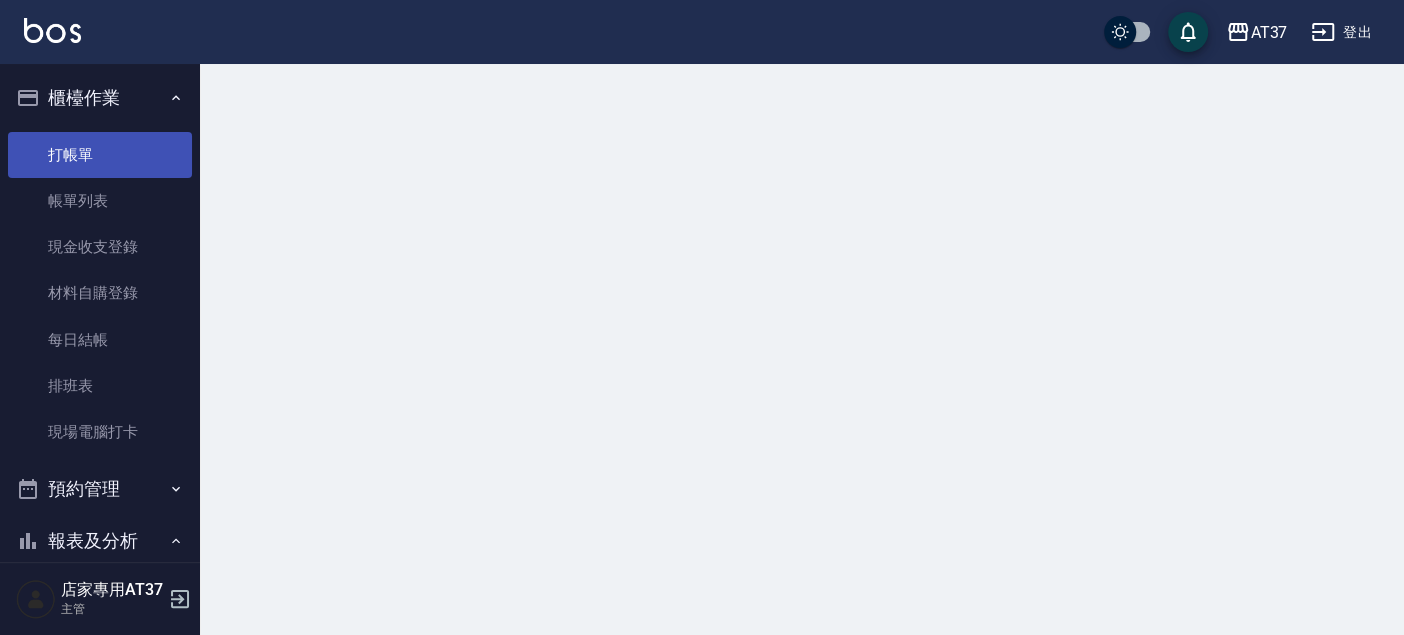 scroll, scrollTop: 0, scrollLeft: 0, axis: both 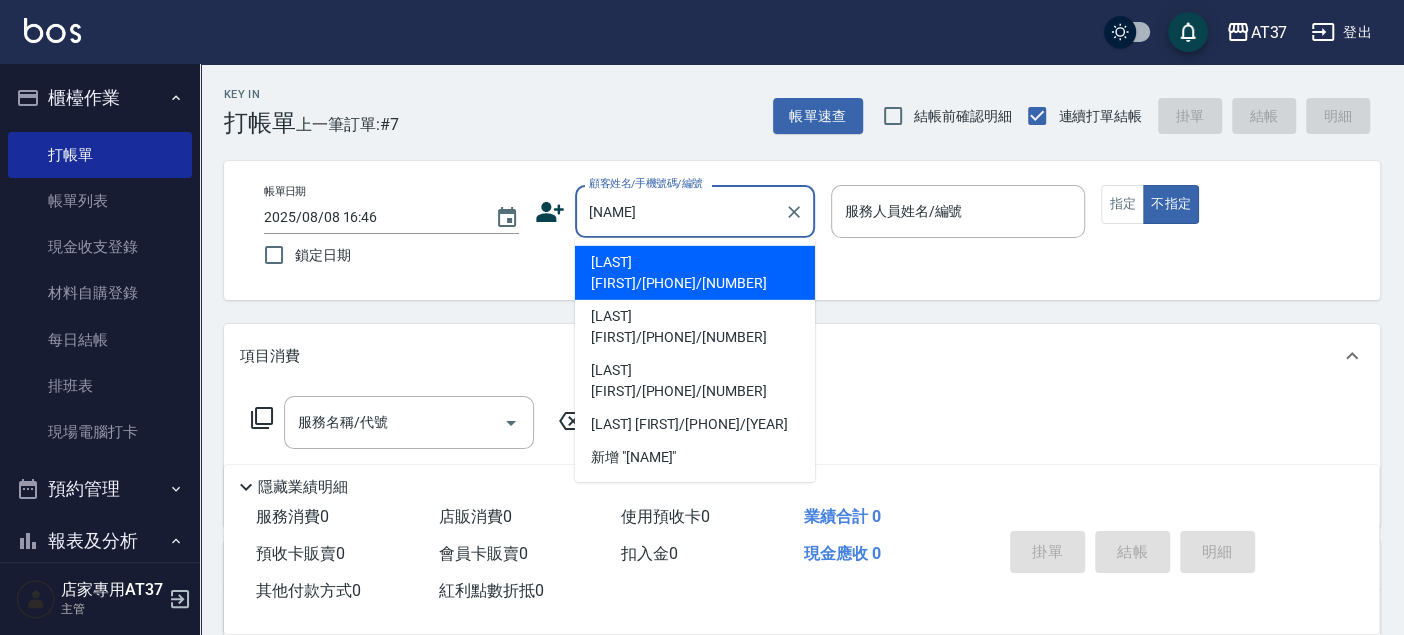 click on "[LAST] [FIRST]/[PHONE]/[NUMBER]" at bounding box center [695, 273] 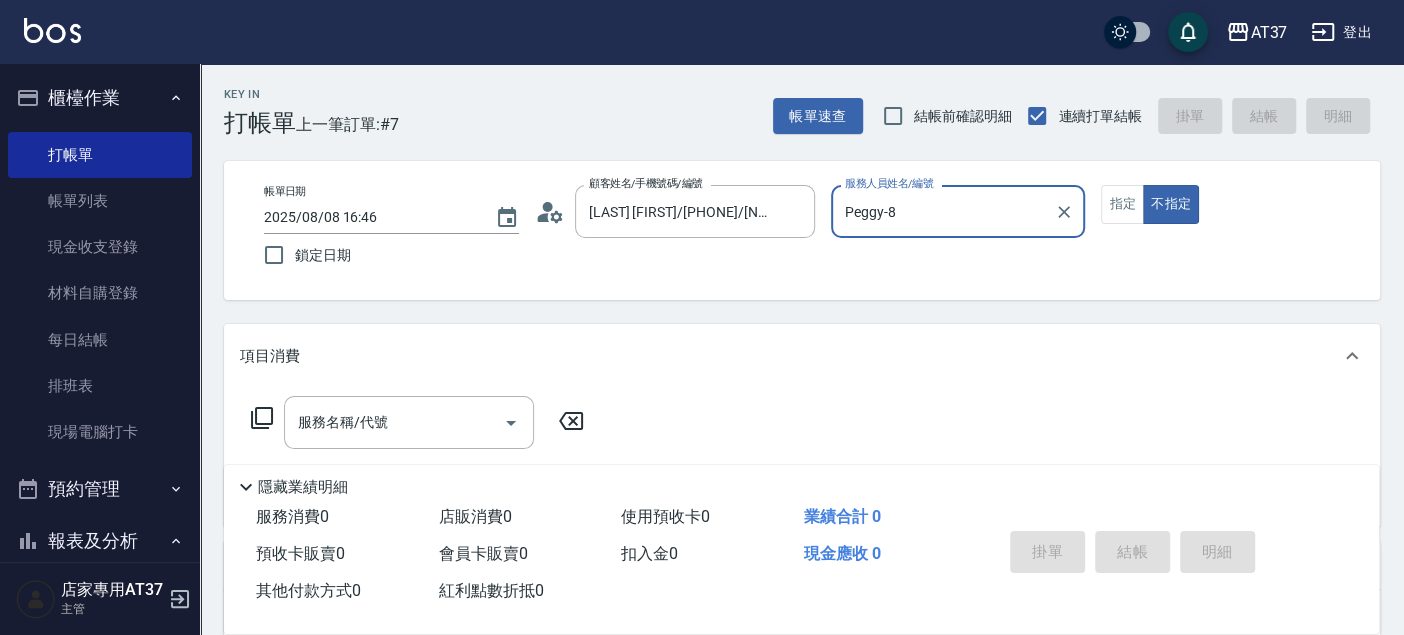 type on "Peggy-8" 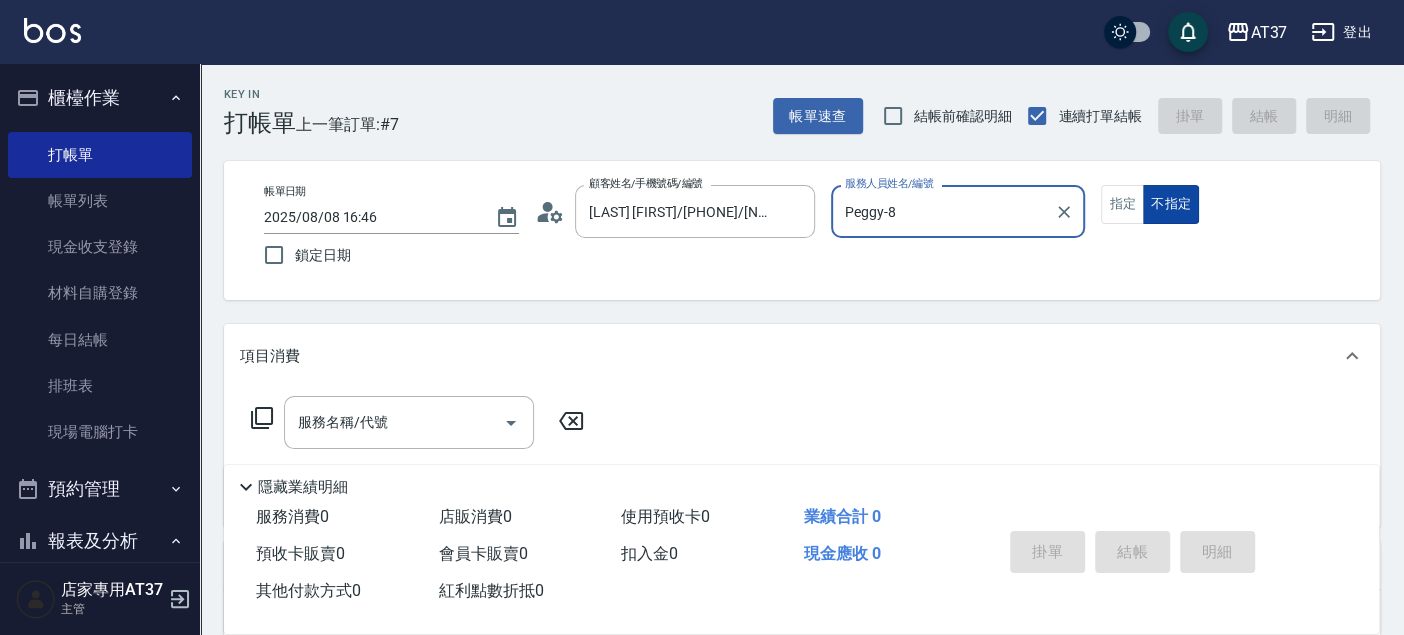 click on "不指定" at bounding box center (1171, 204) 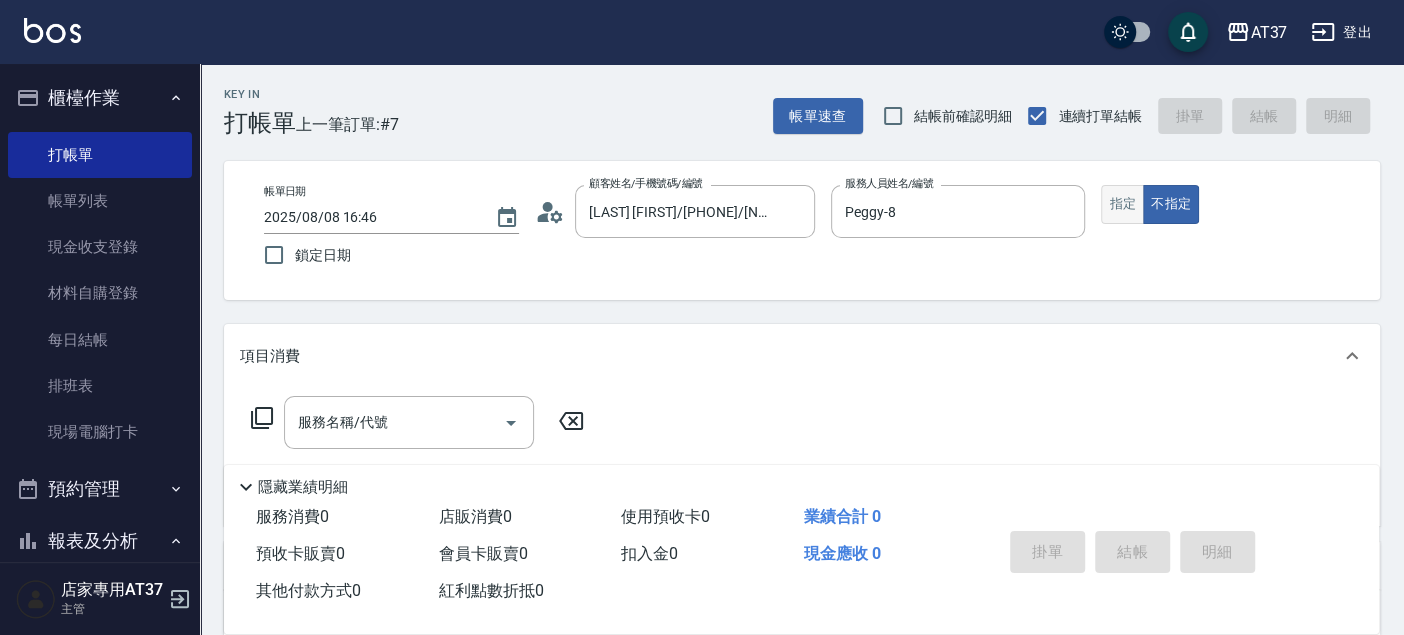 click on "指定" at bounding box center [1122, 204] 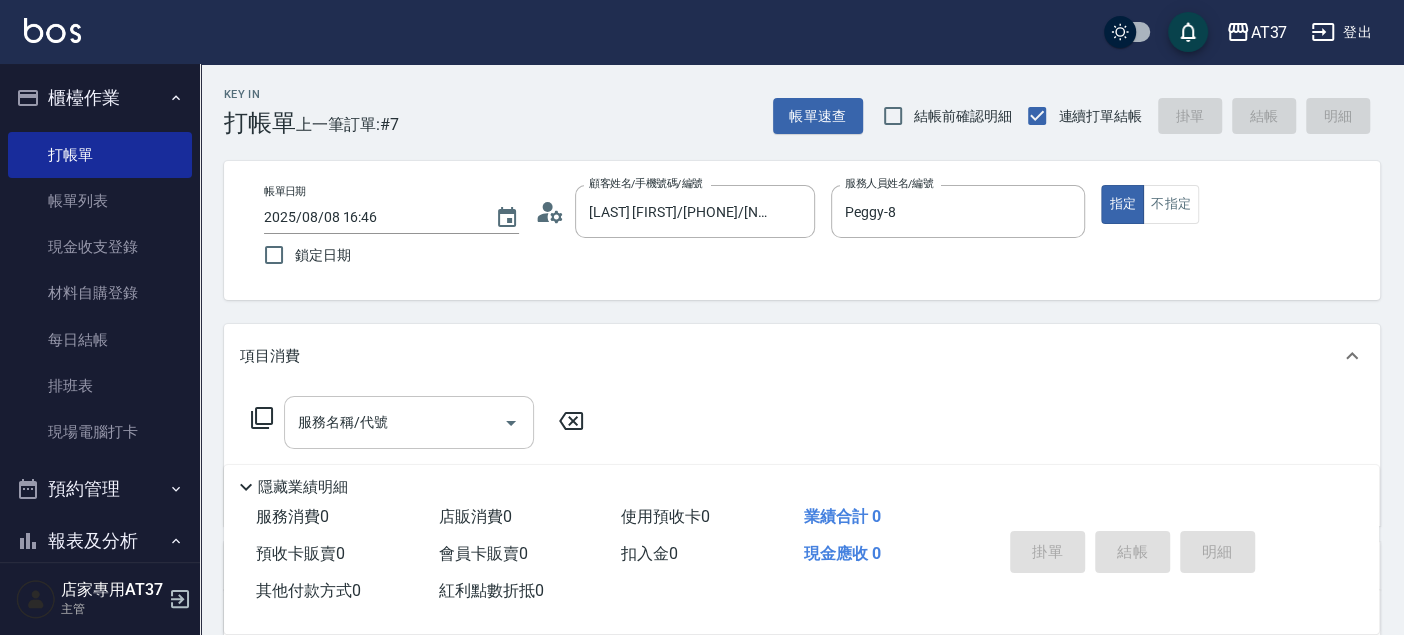 click on "服務名稱/代號 服務名稱/代號" at bounding box center (409, 422) 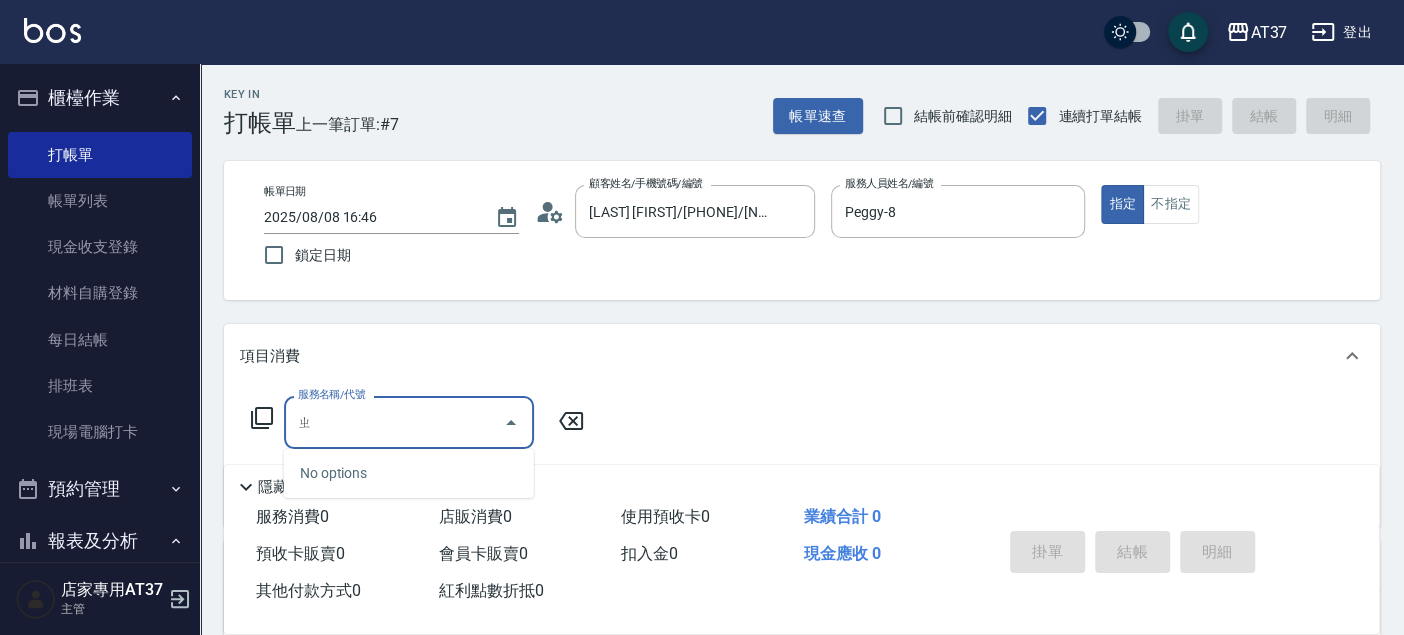 type on "直" 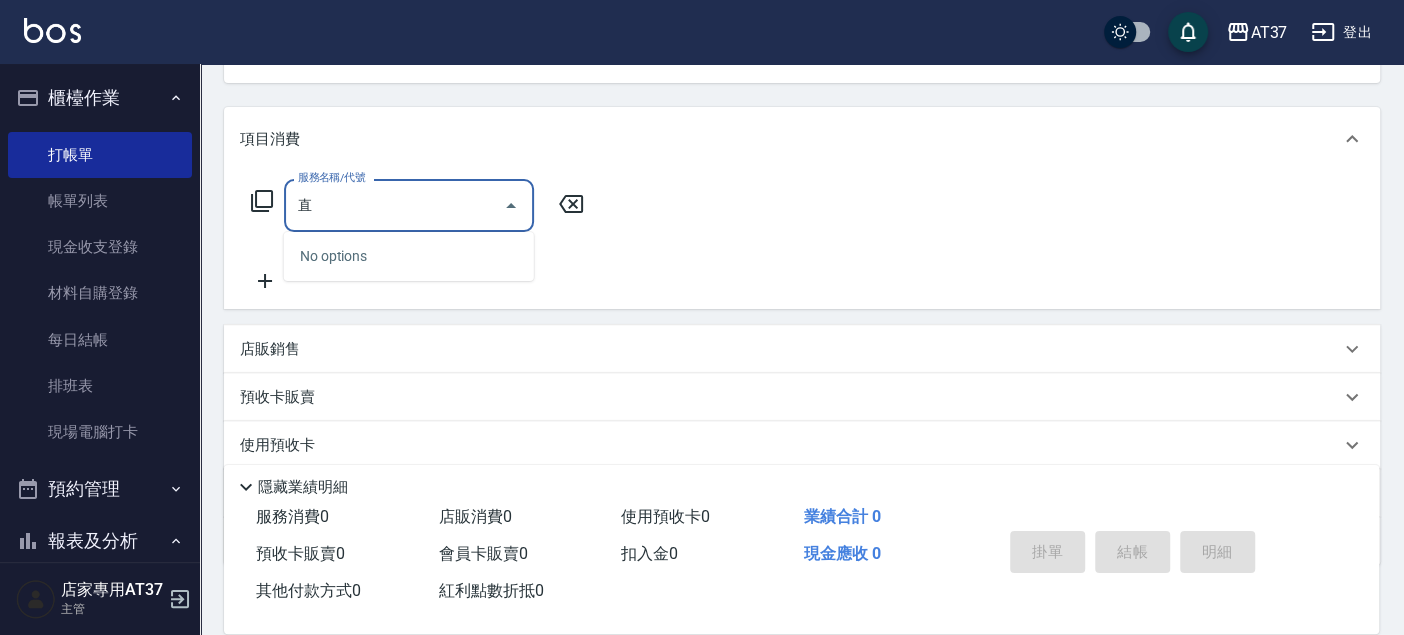 scroll, scrollTop: 222, scrollLeft: 0, axis: vertical 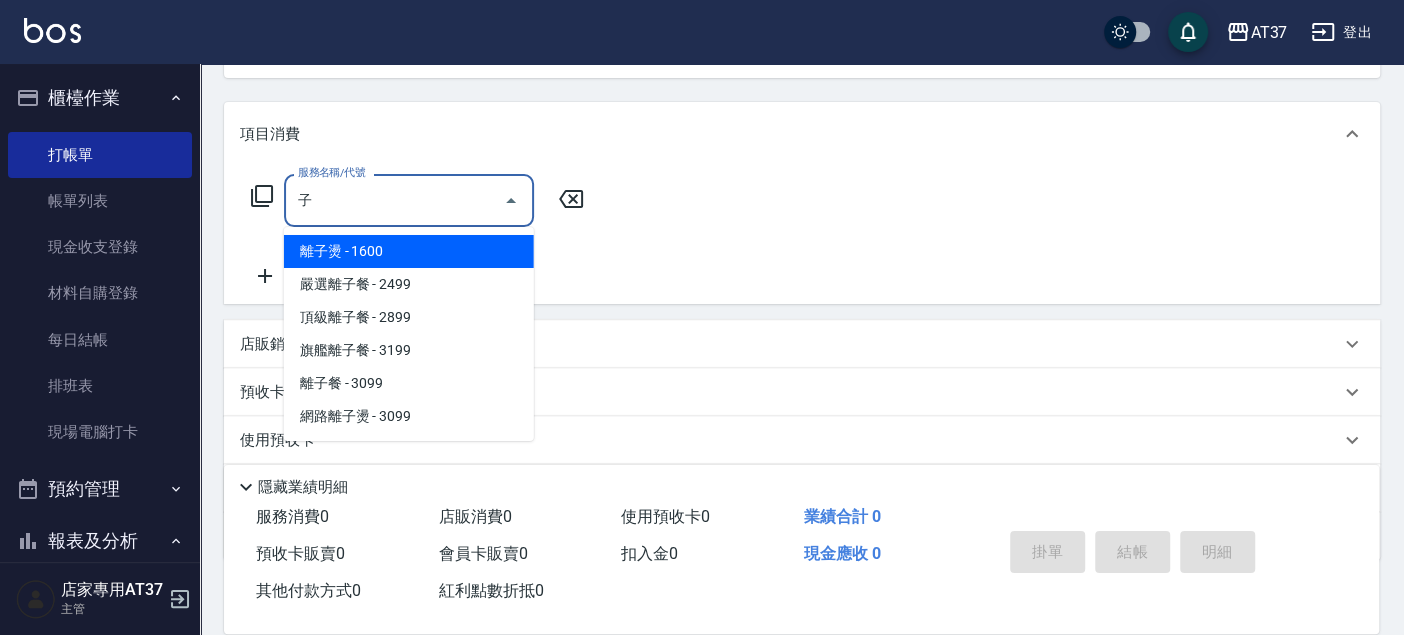 drag, startPoint x: 420, startPoint y: 260, endPoint x: 459, endPoint y: 238, distance: 44.777225 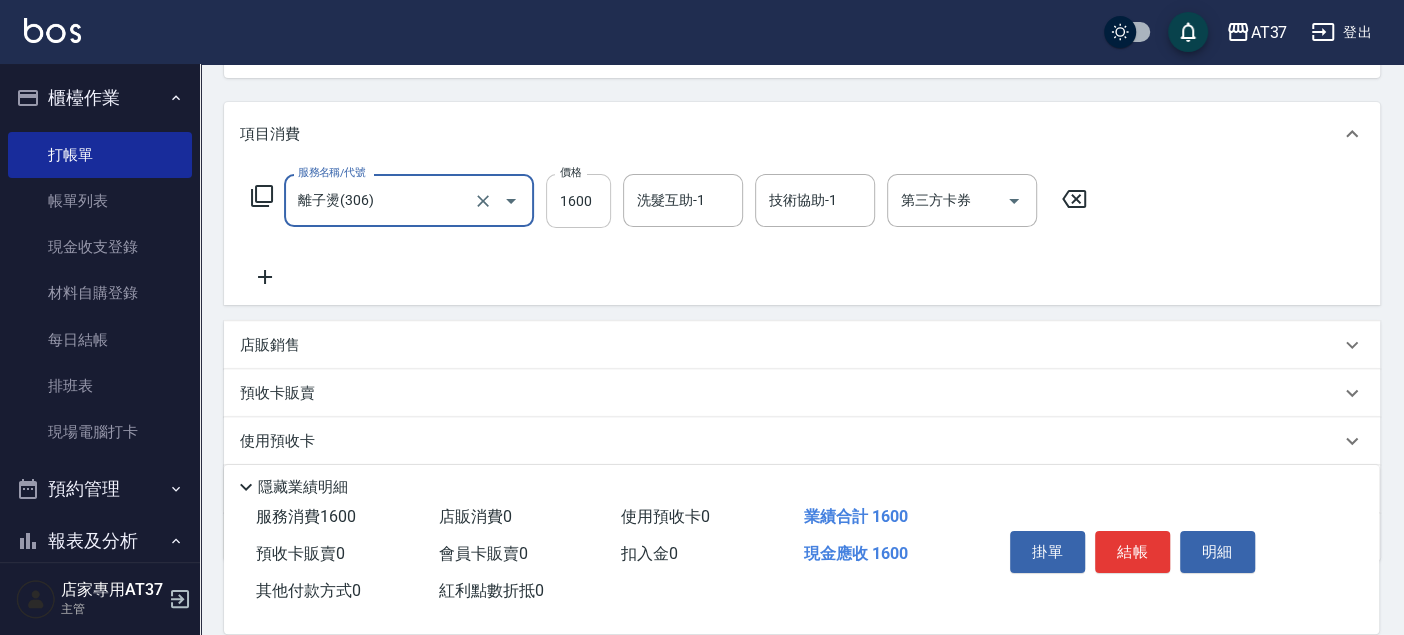 type on "離子燙(306)" 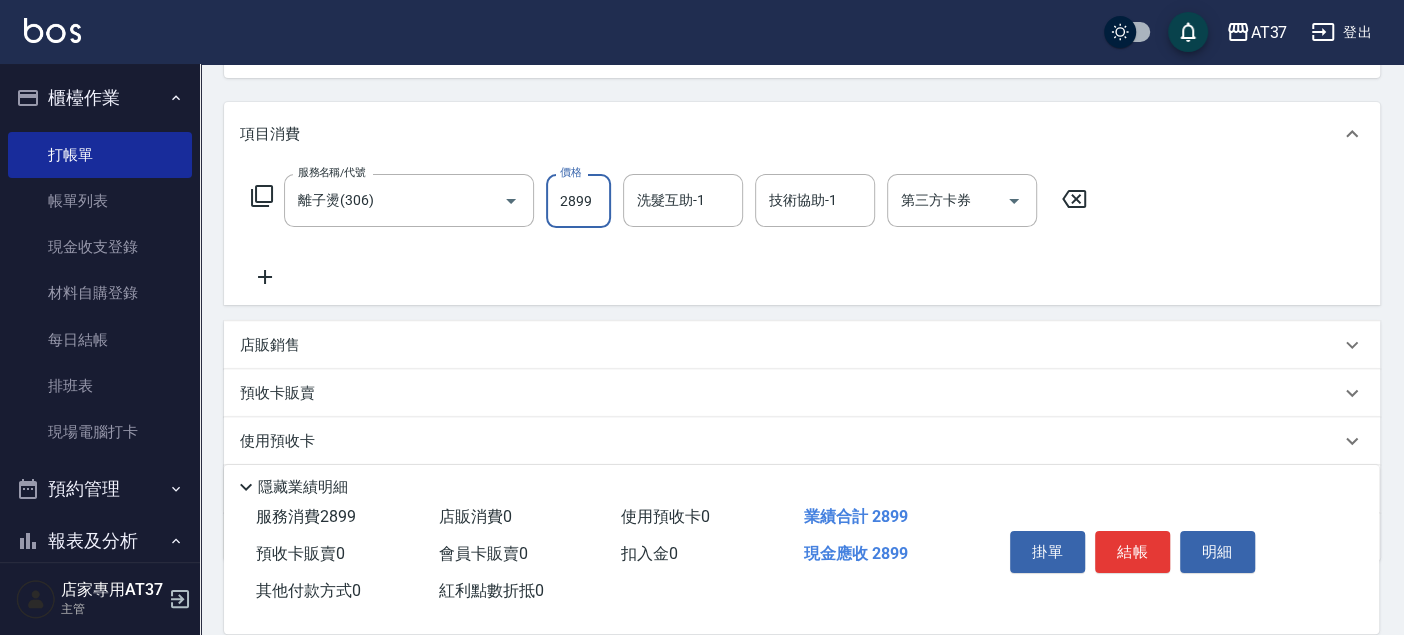 type on "2899" 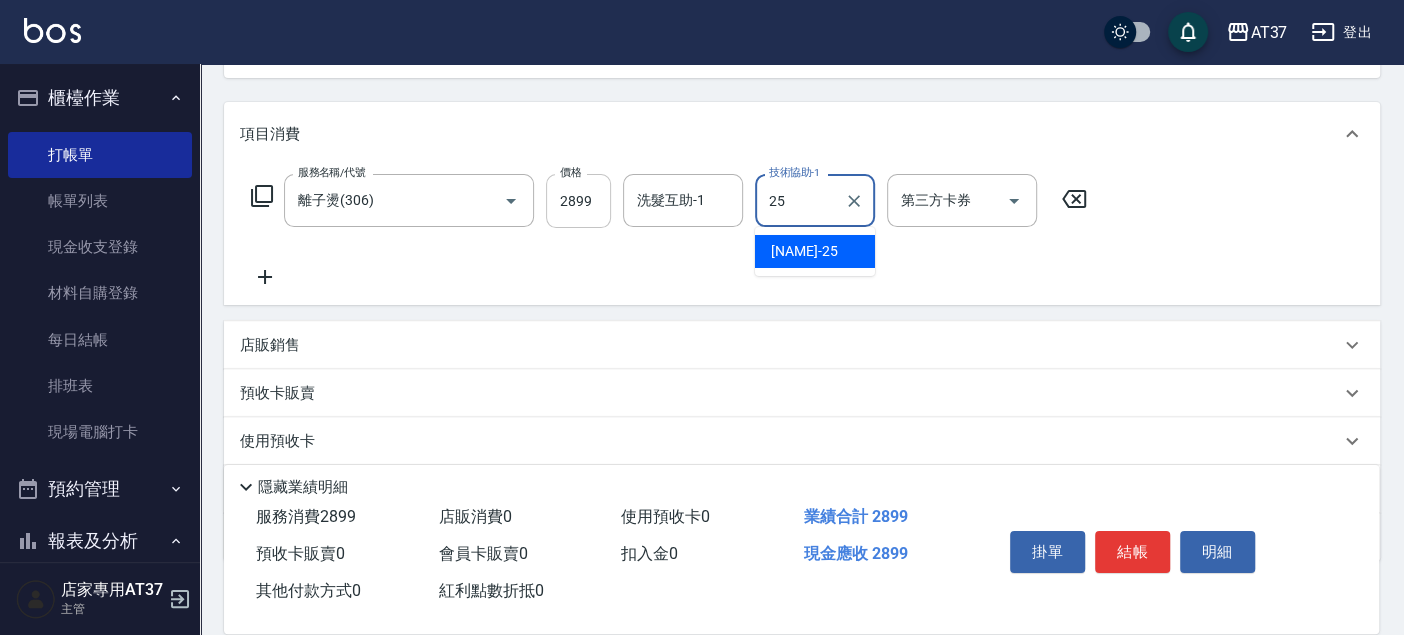 type on "子筠-25" 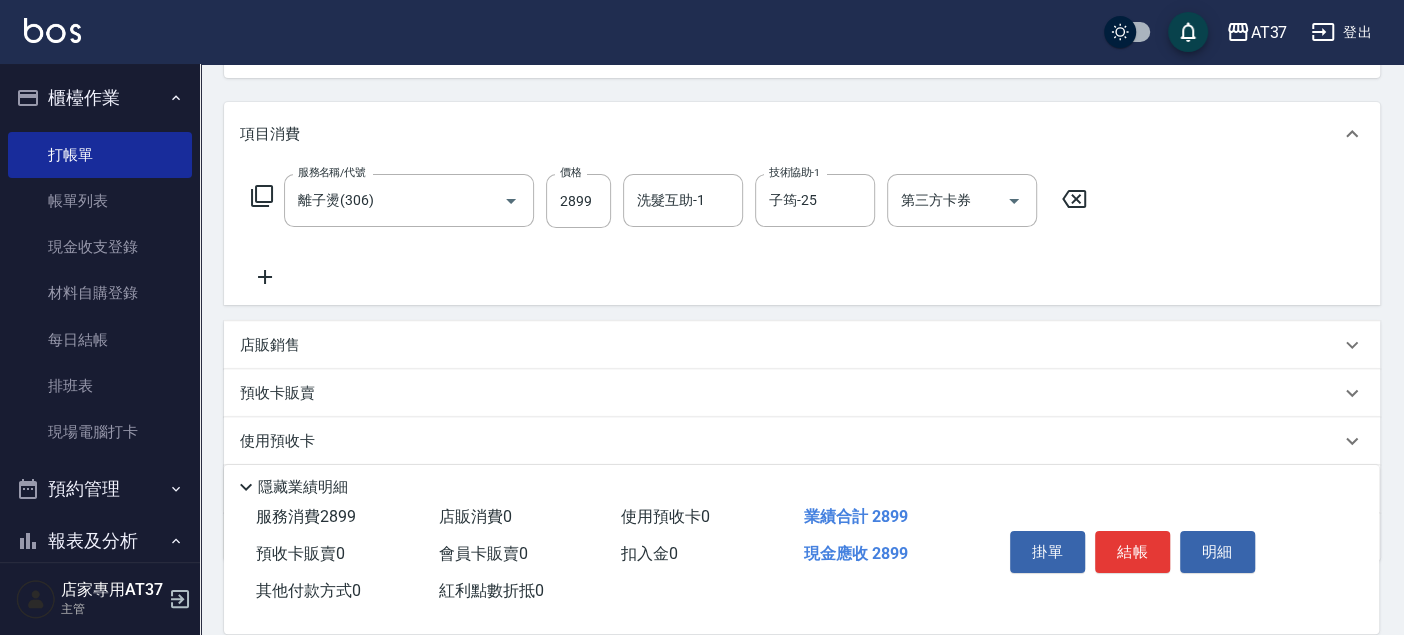click 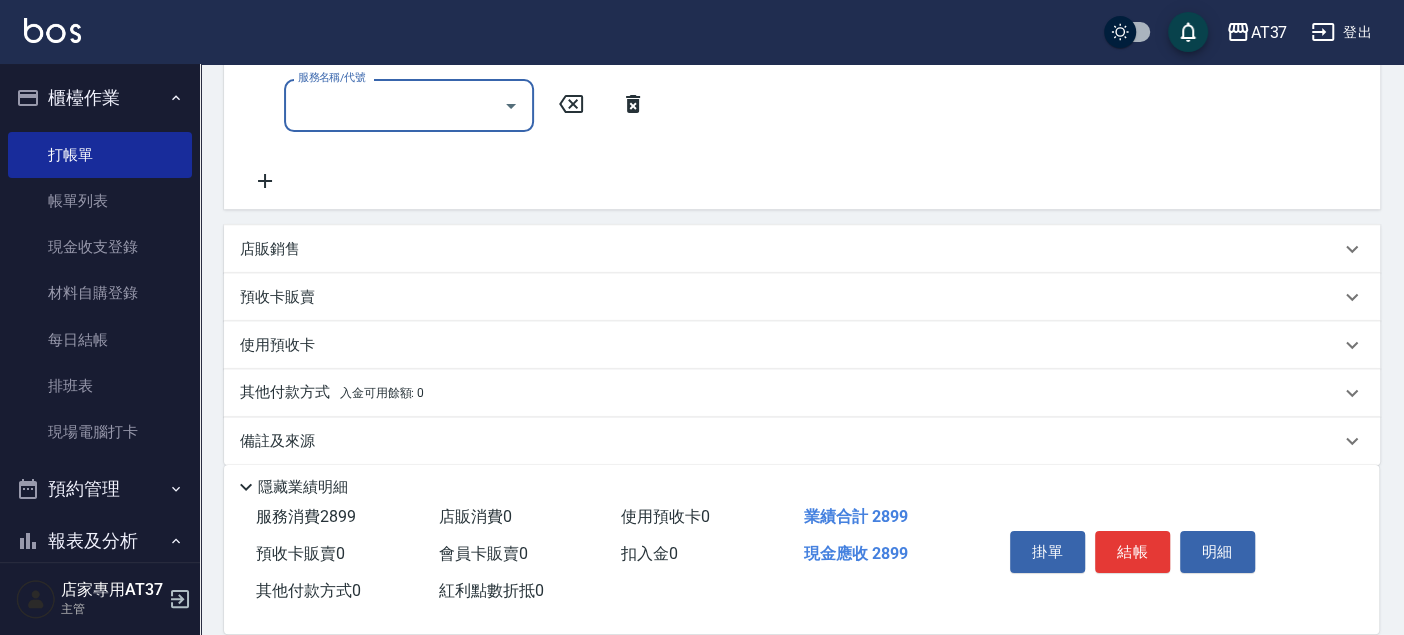scroll, scrollTop: 413, scrollLeft: 0, axis: vertical 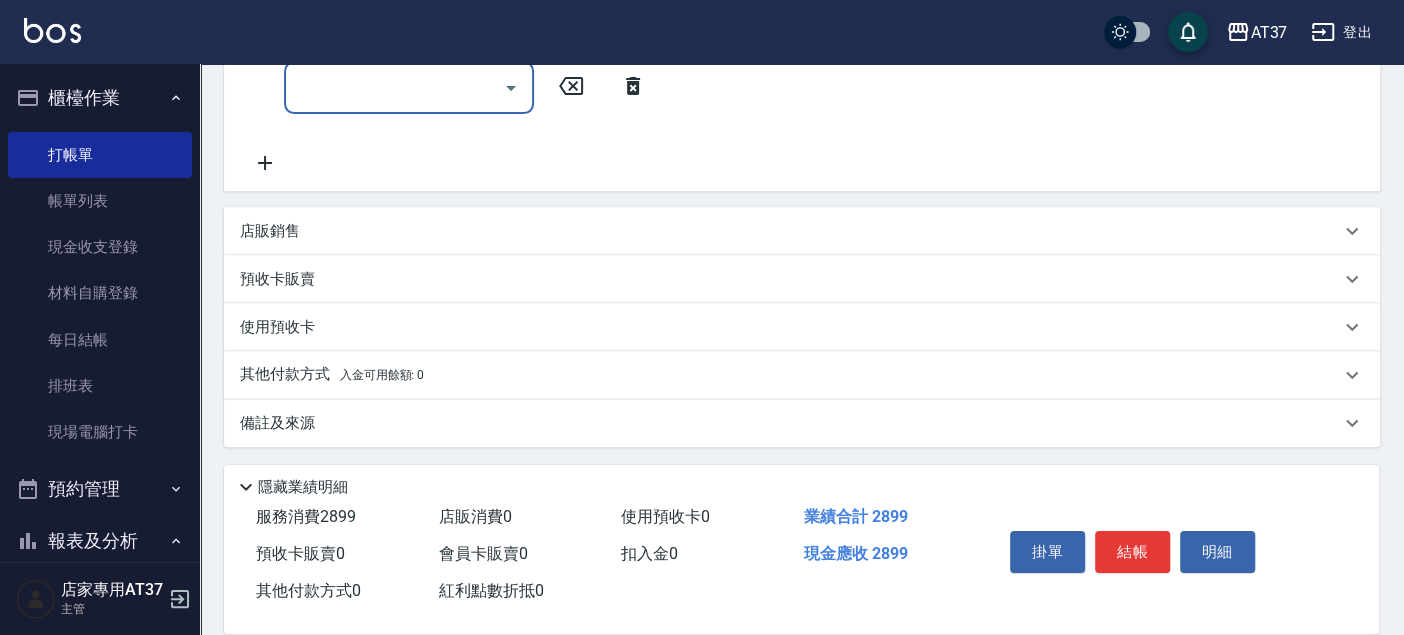 click on "店販銷售" at bounding box center [270, 231] 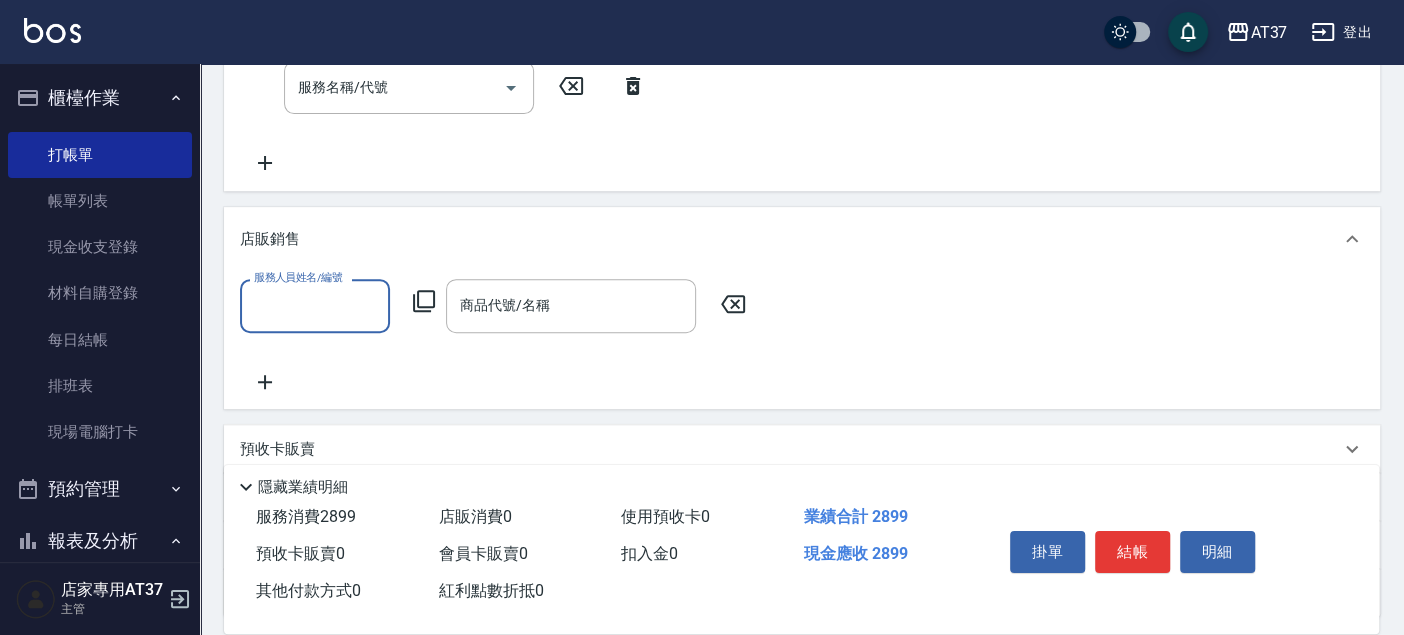 scroll, scrollTop: 0, scrollLeft: 0, axis: both 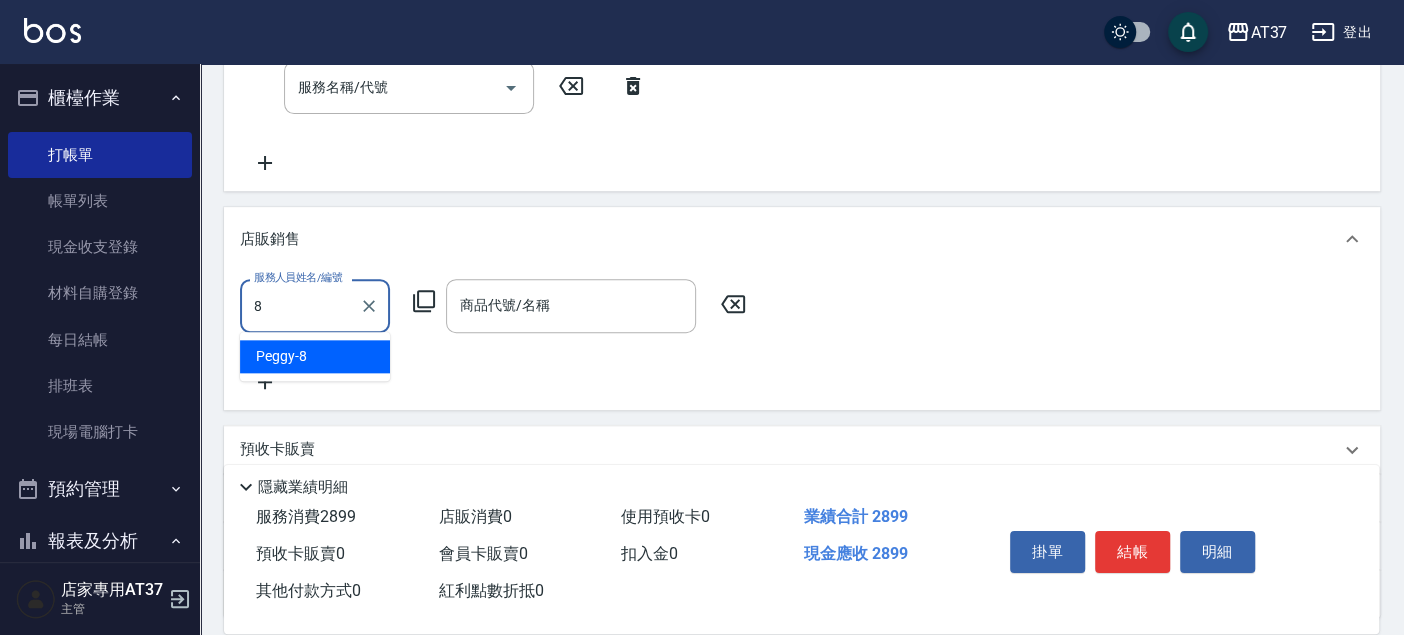type on "Peggy-8" 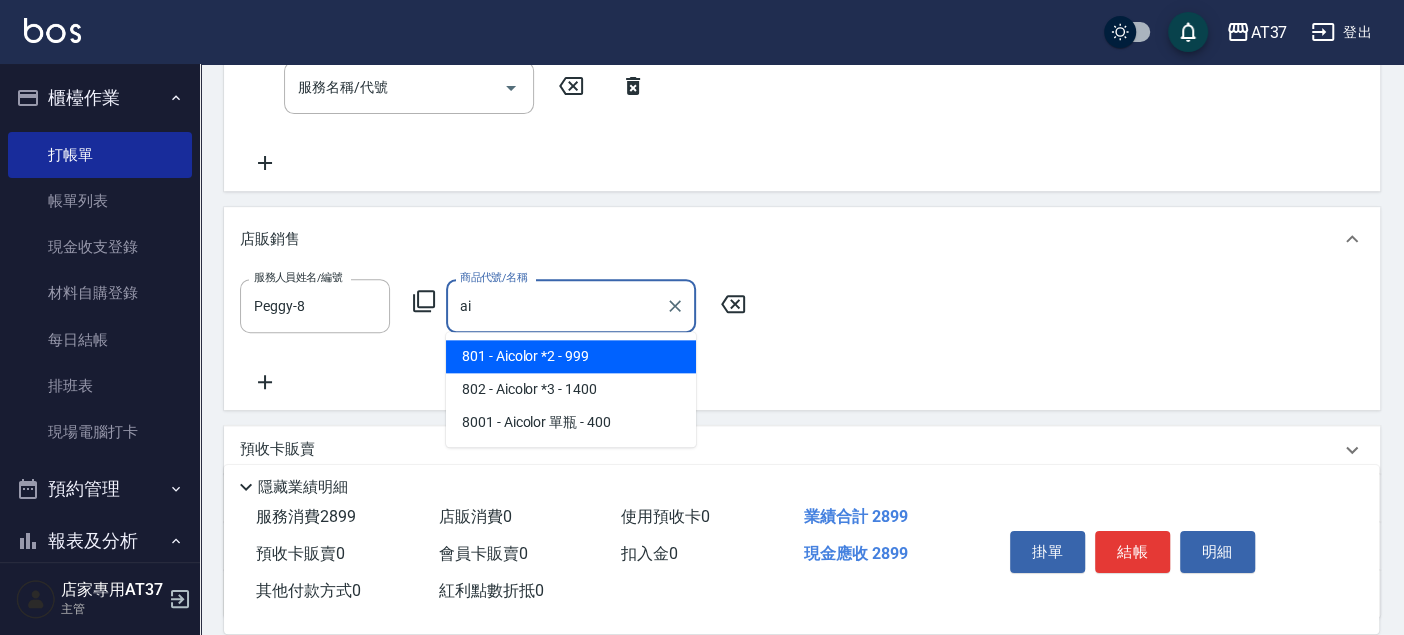 click on "801 - Aicolor *2   - 999" at bounding box center (571, 356) 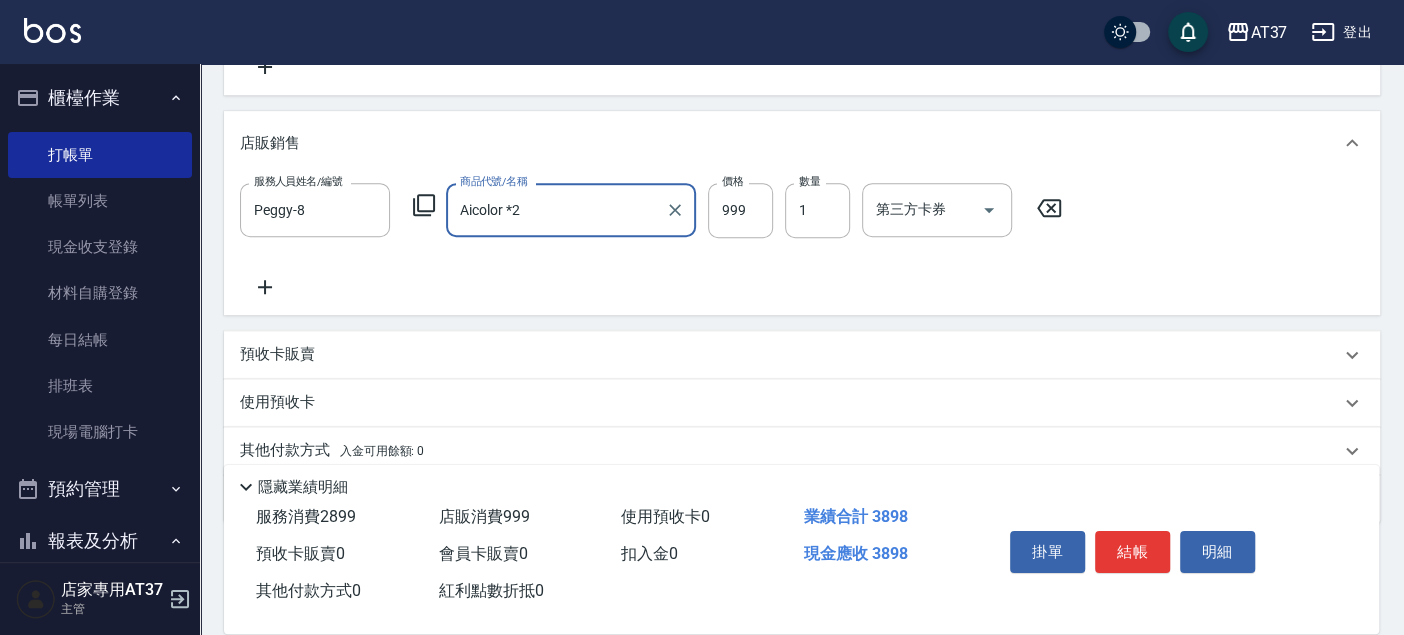 scroll, scrollTop: 555, scrollLeft: 0, axis: vertical 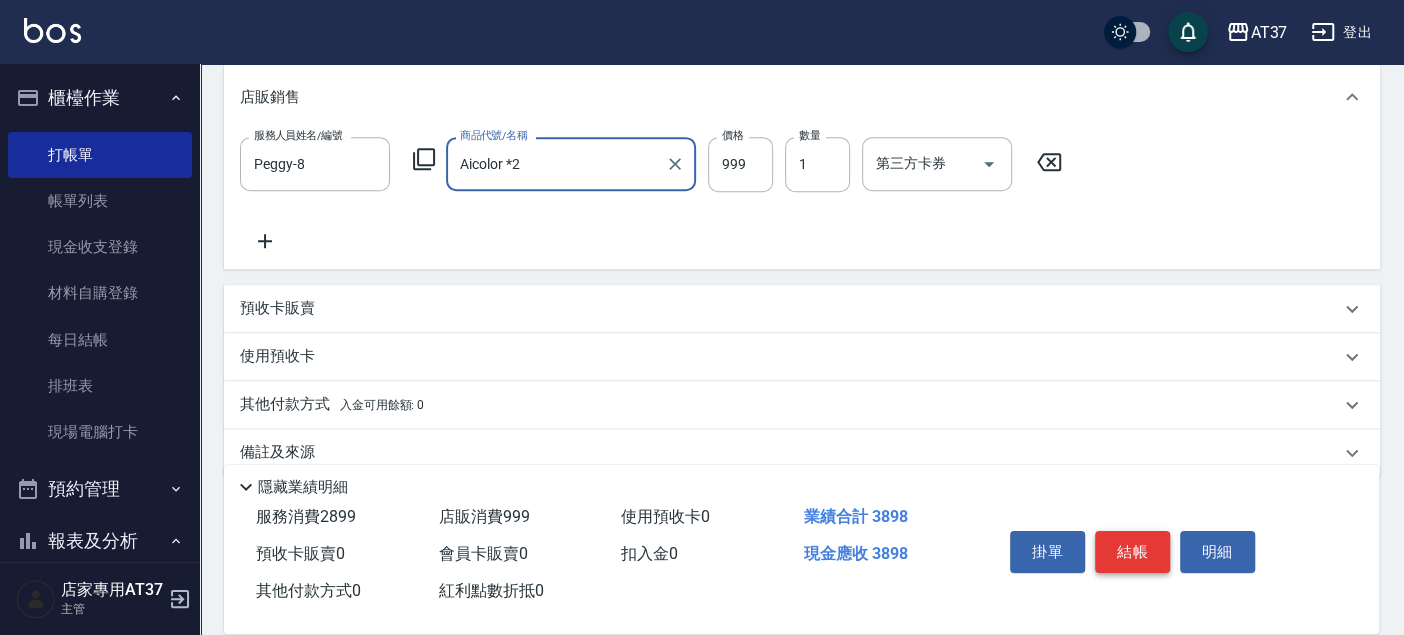 type on "Aicolor *2" 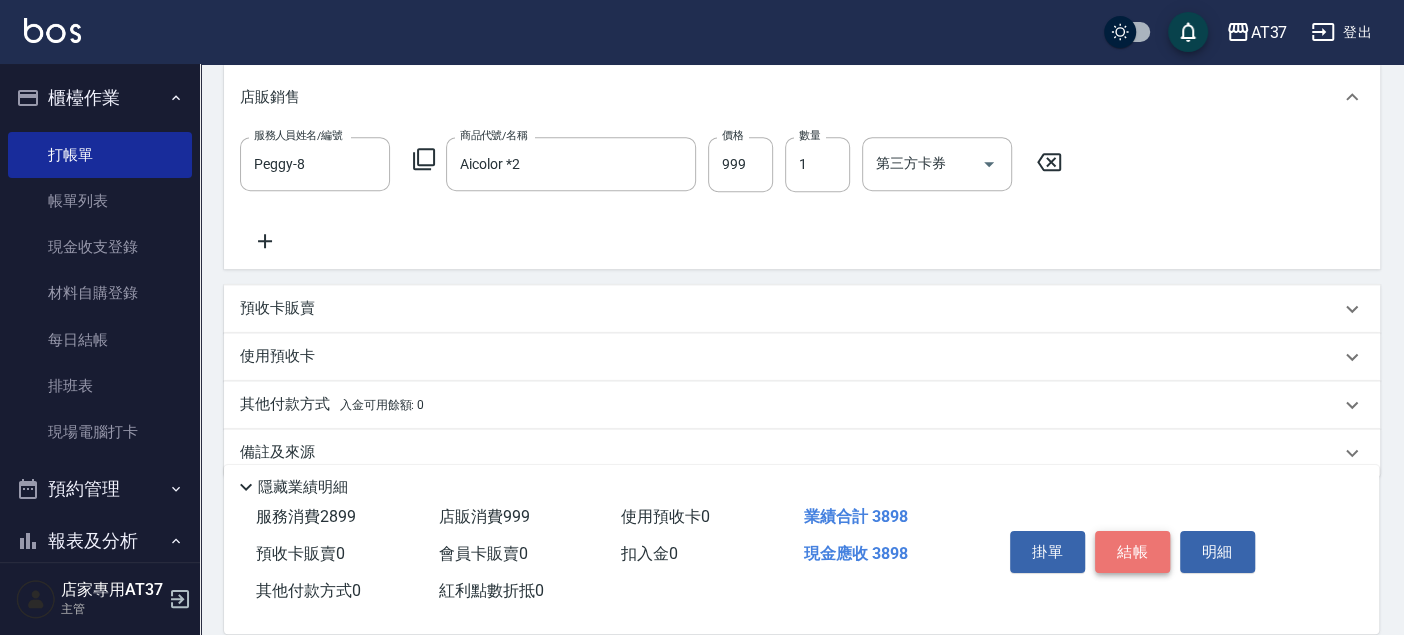 click on "結帳" at bounding box center [1132, 552] 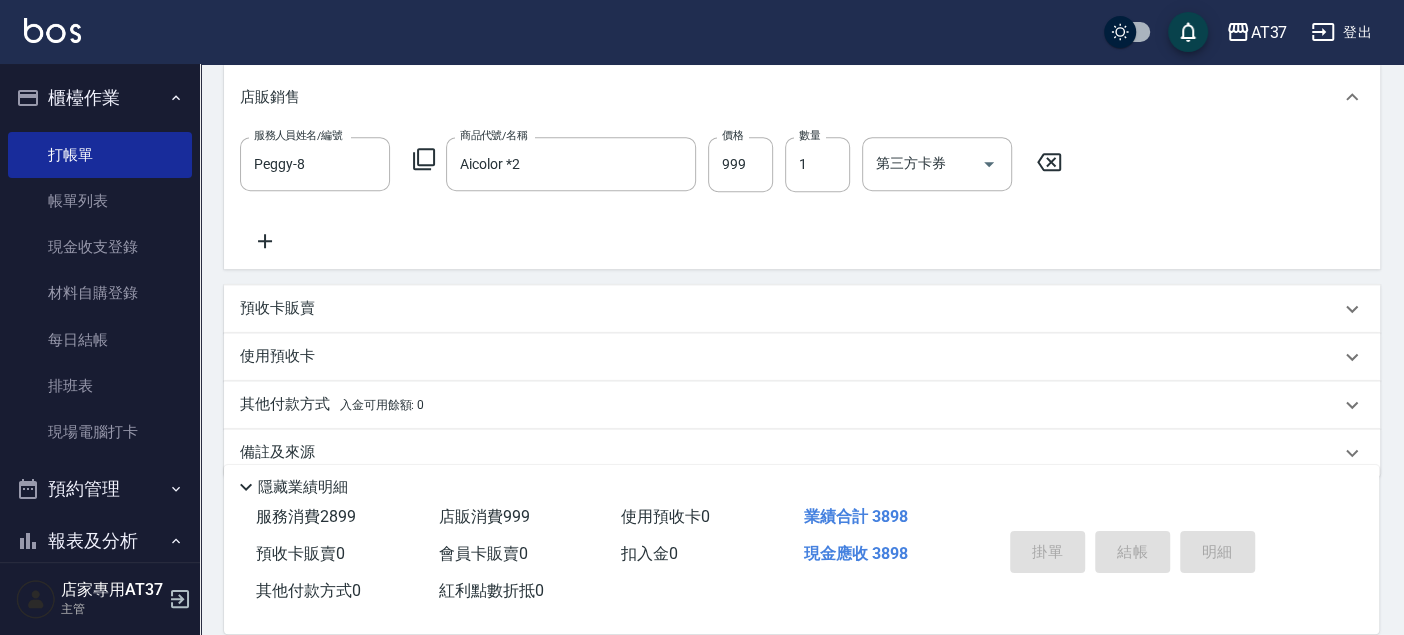 type on "2025/08/08 16:59" 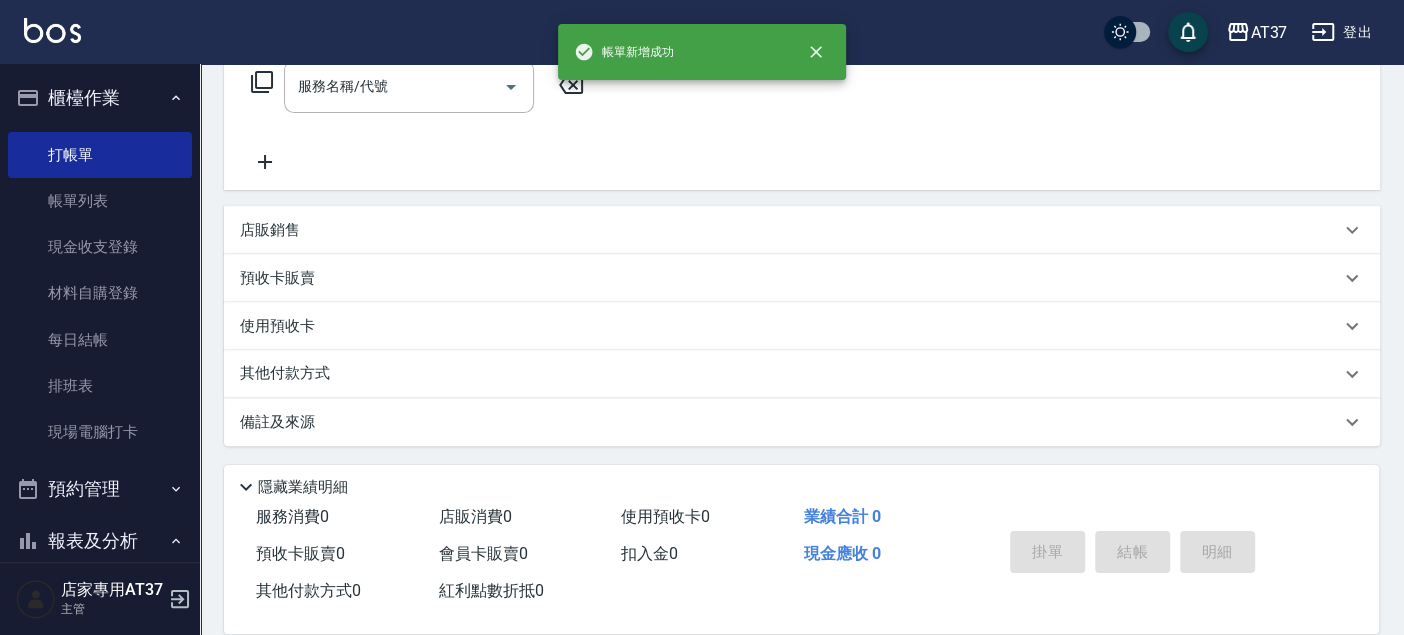 scroll, scrollTop: 0, scrollLeft: 0, axis: both 